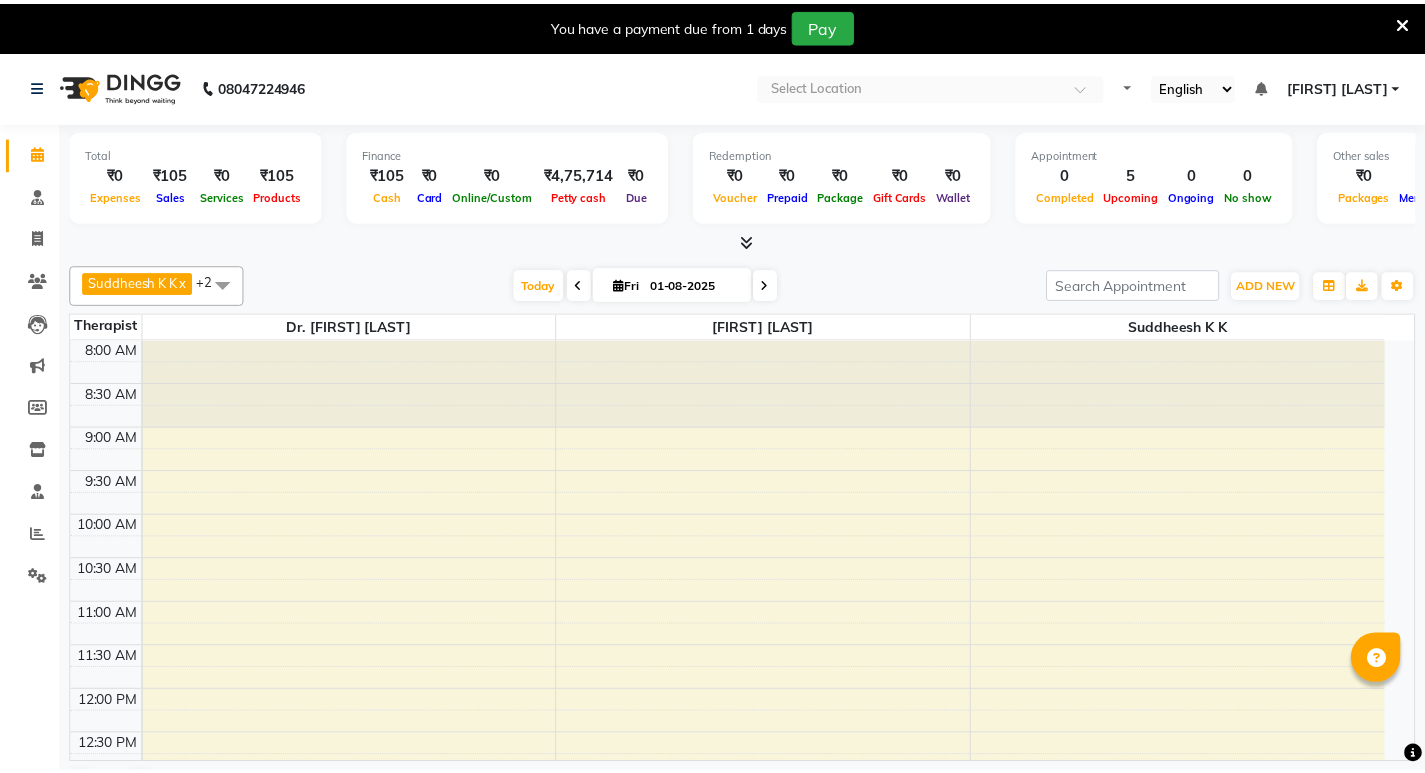 scroll, scrollTop: 0, scrollLeft: 0, axis: both 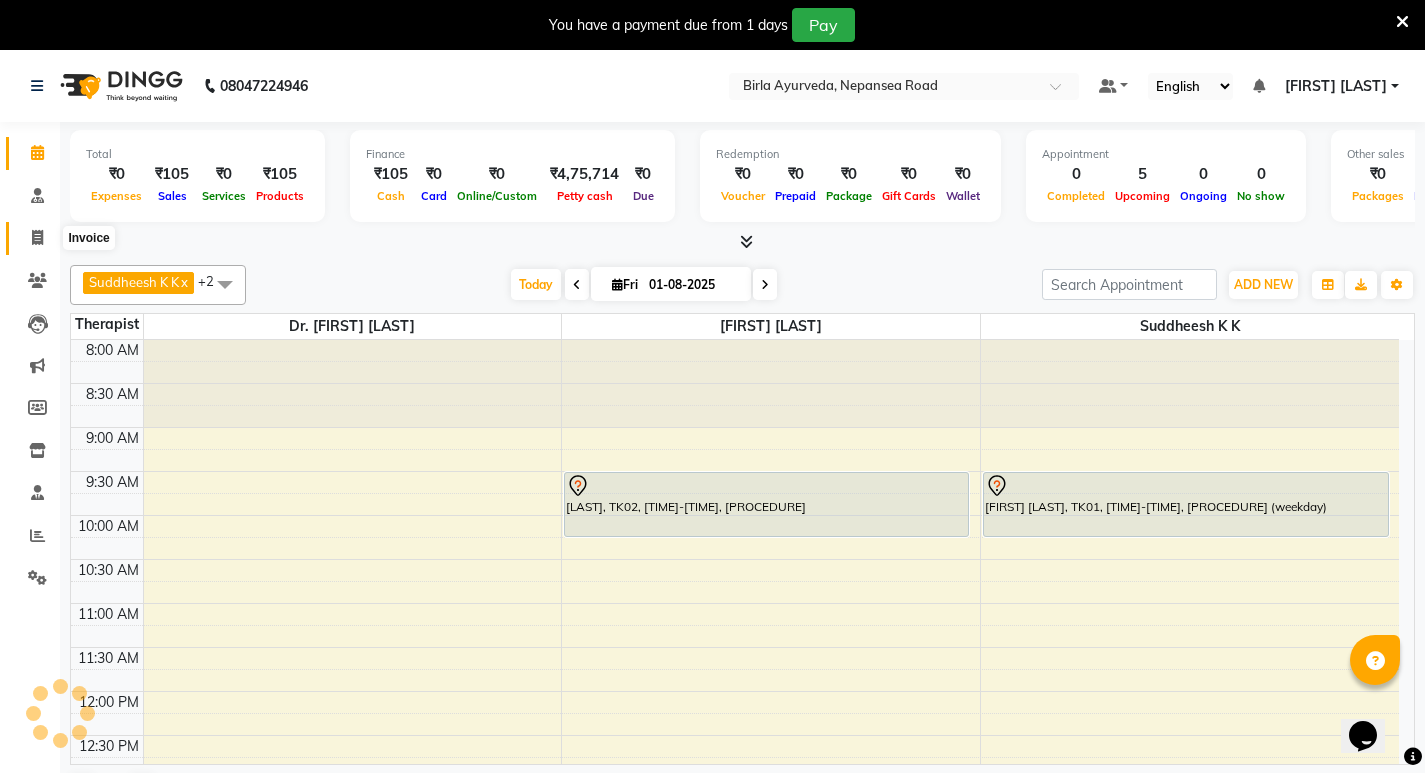 click 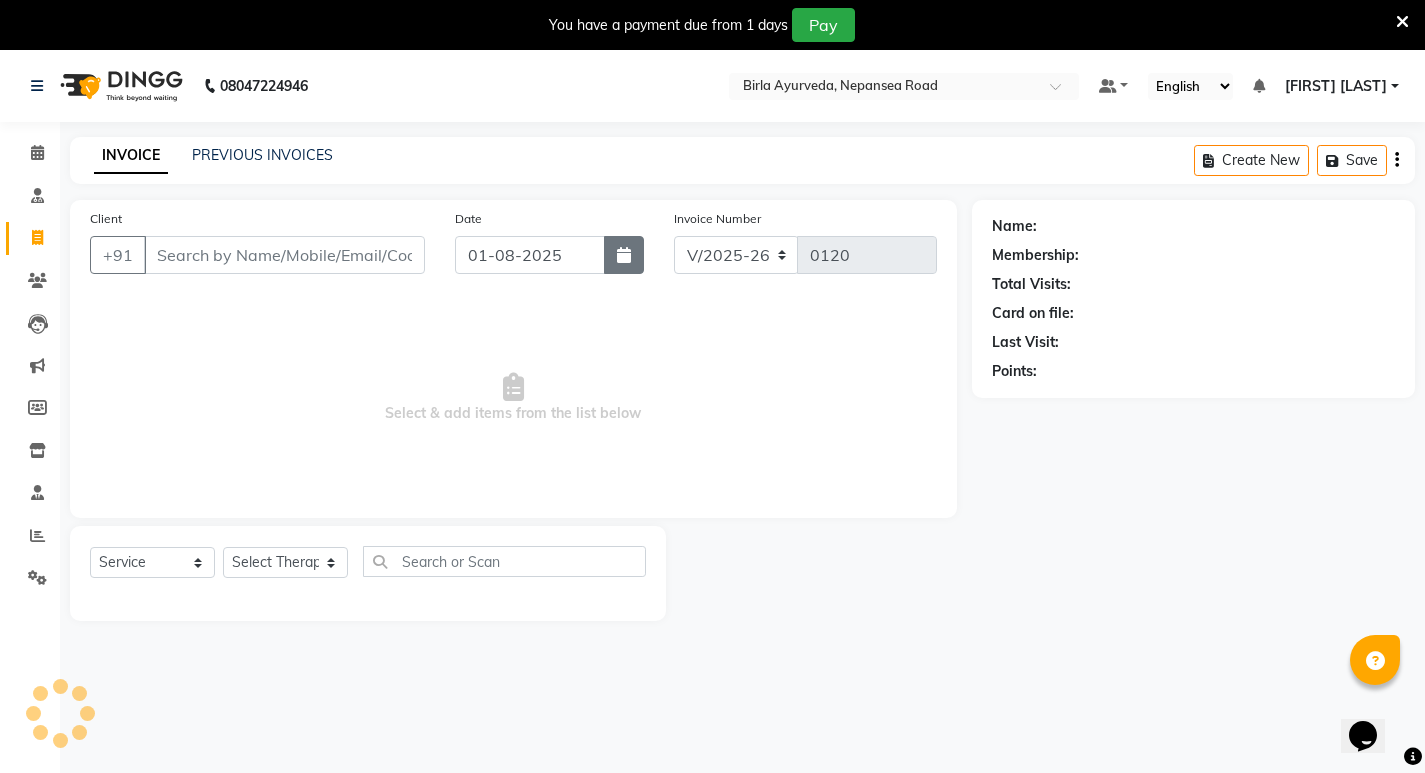 click 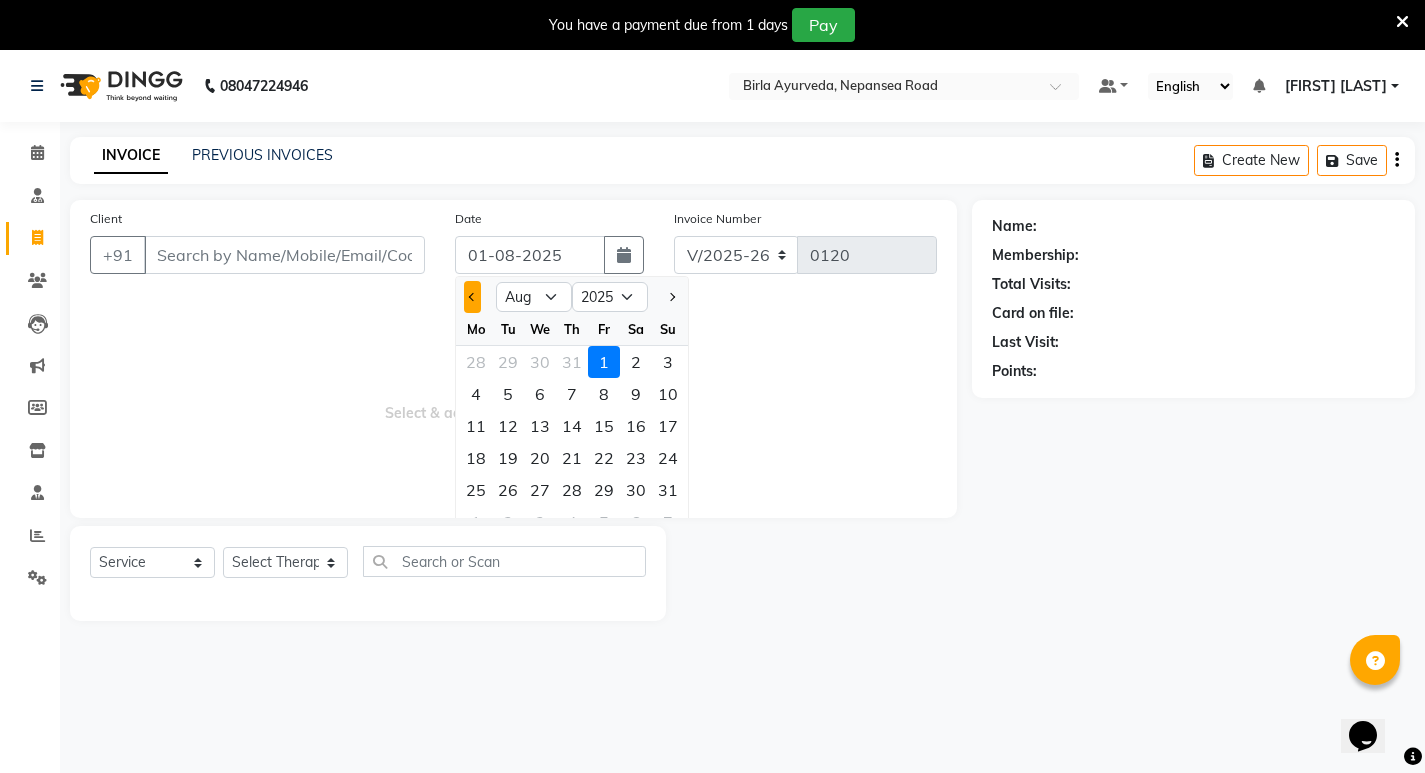 click 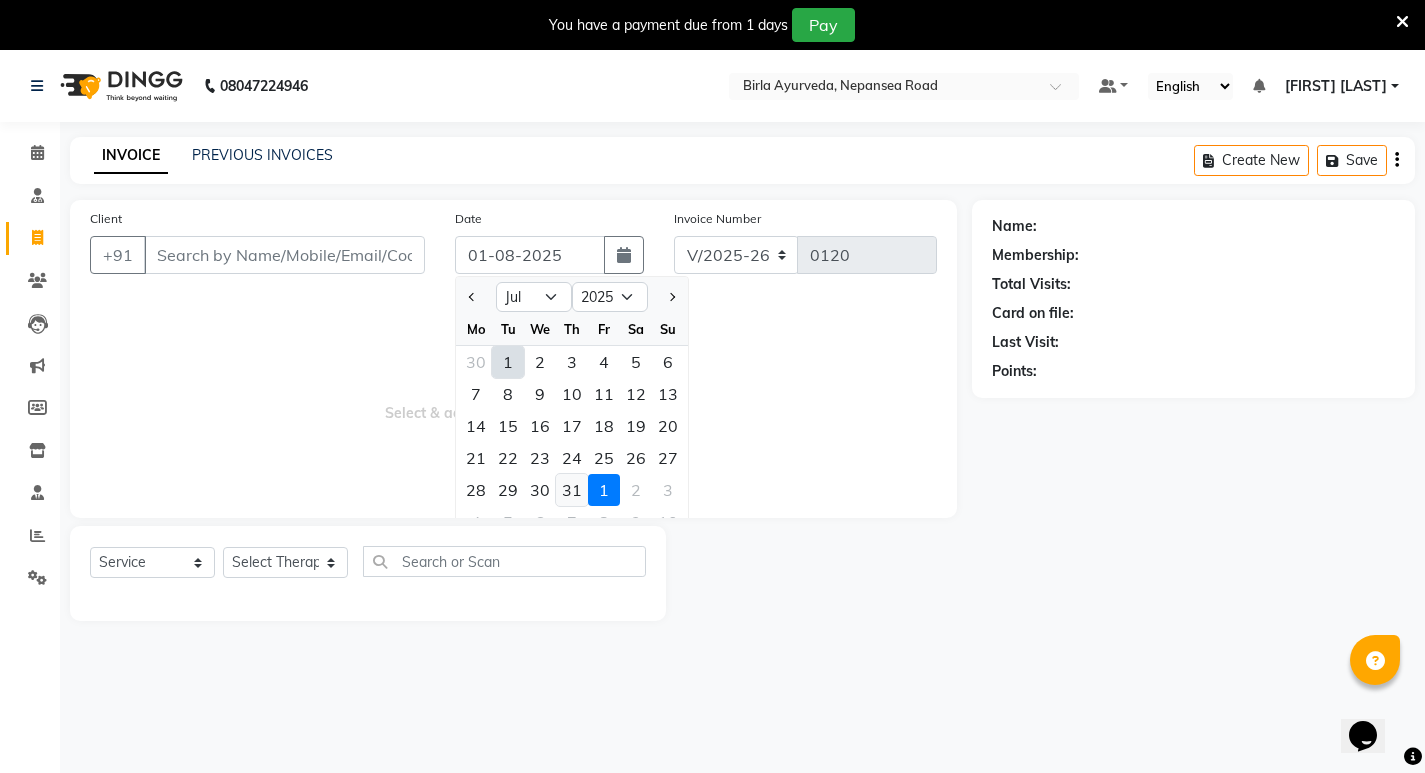 click on "31" 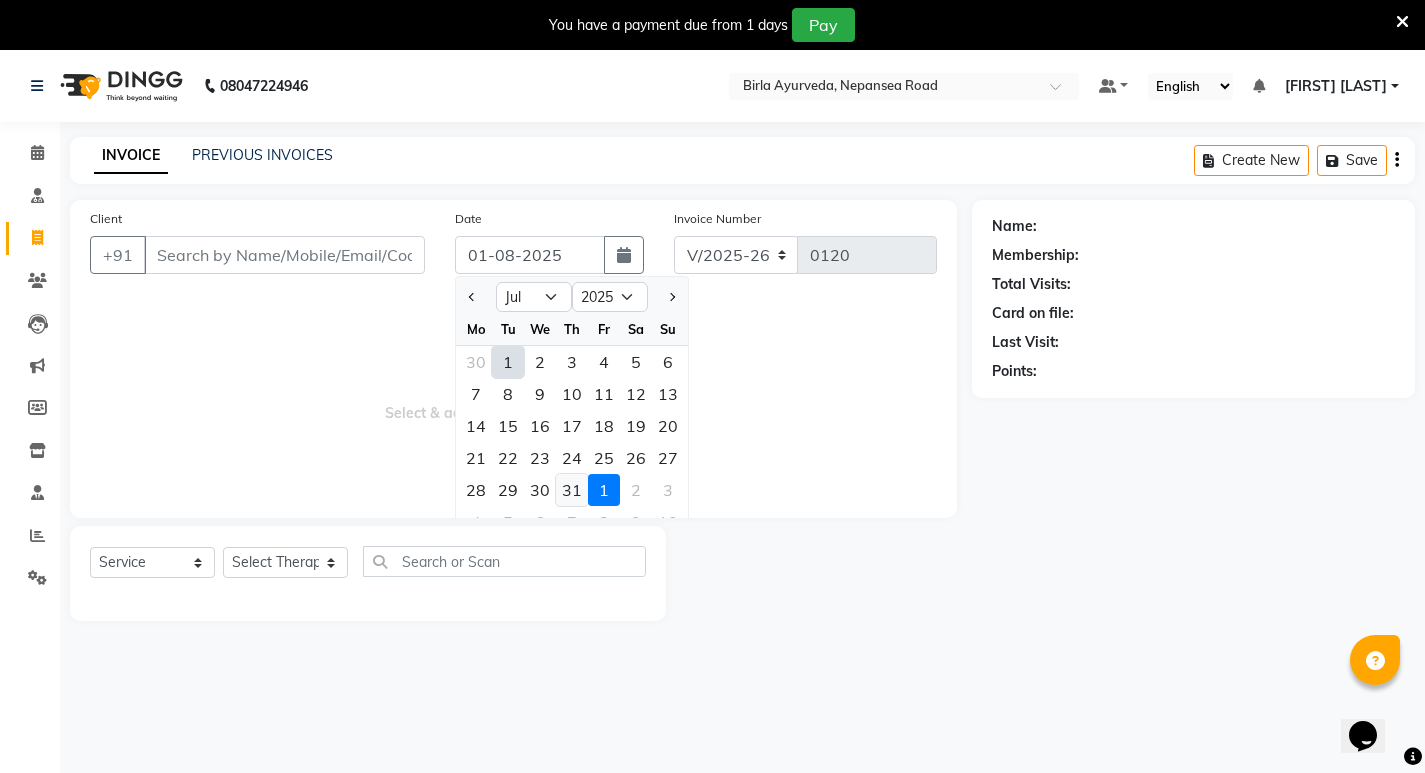 type on "31-07-2025" 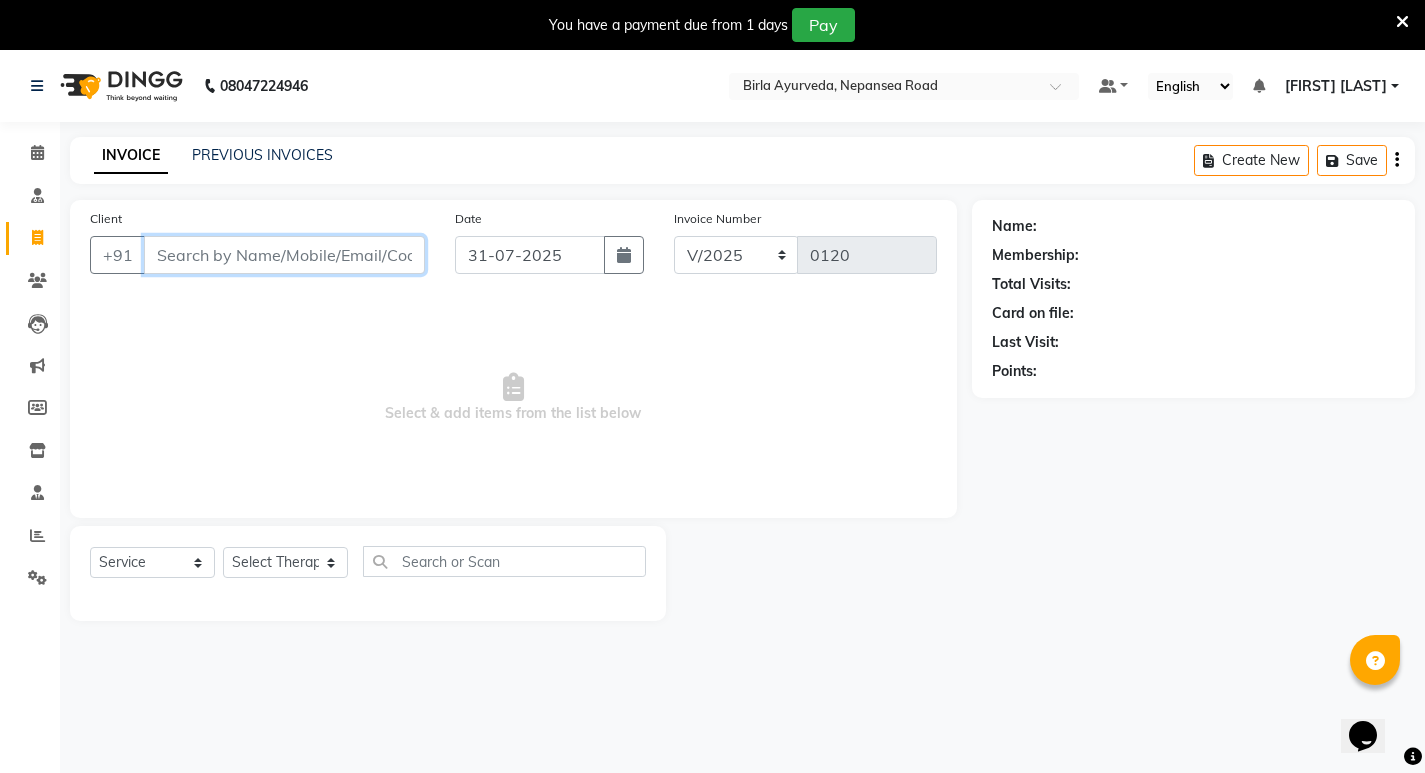 click on "Client" at bounding box center [284, 255] 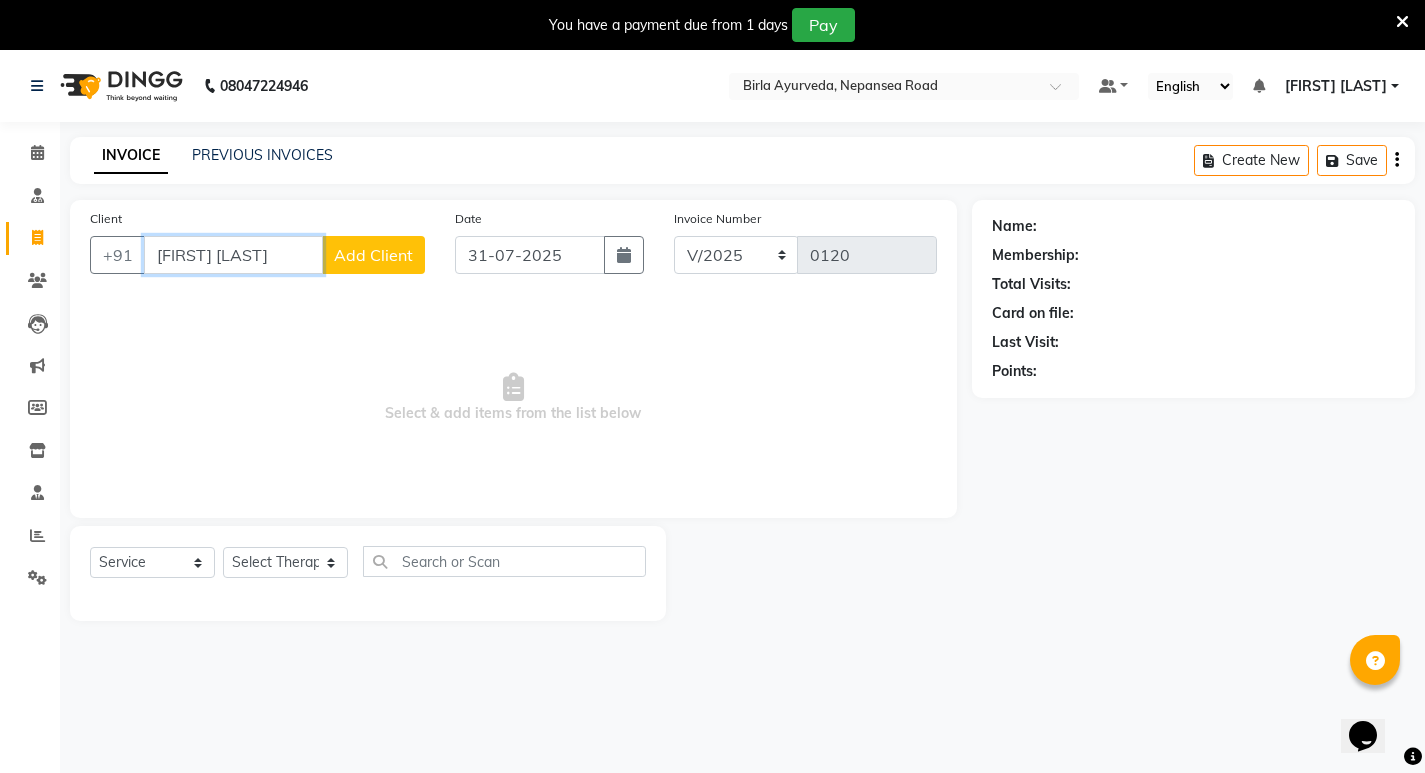 type on "[FIRST] [LAST]" 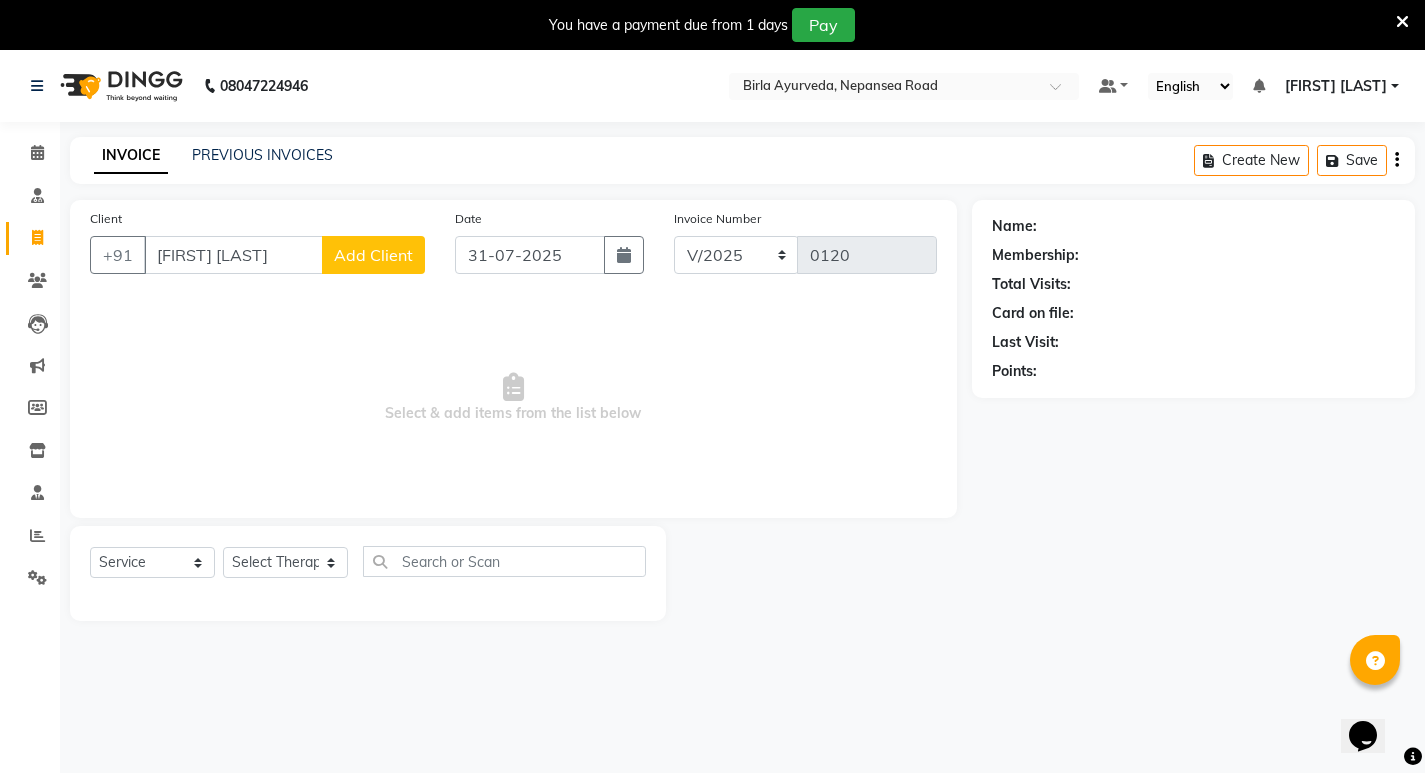 click on "Add Client" 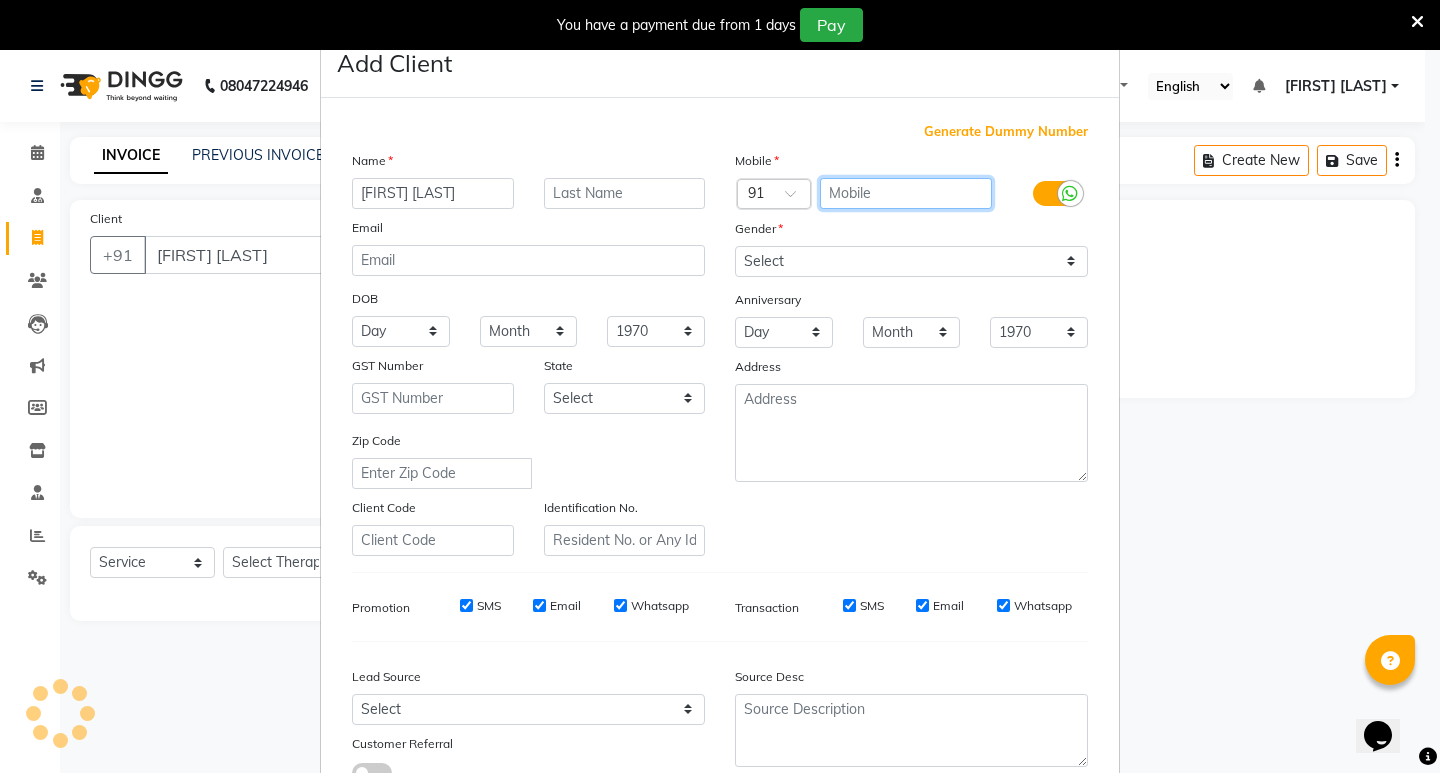 click at bounding box center (906, 193) 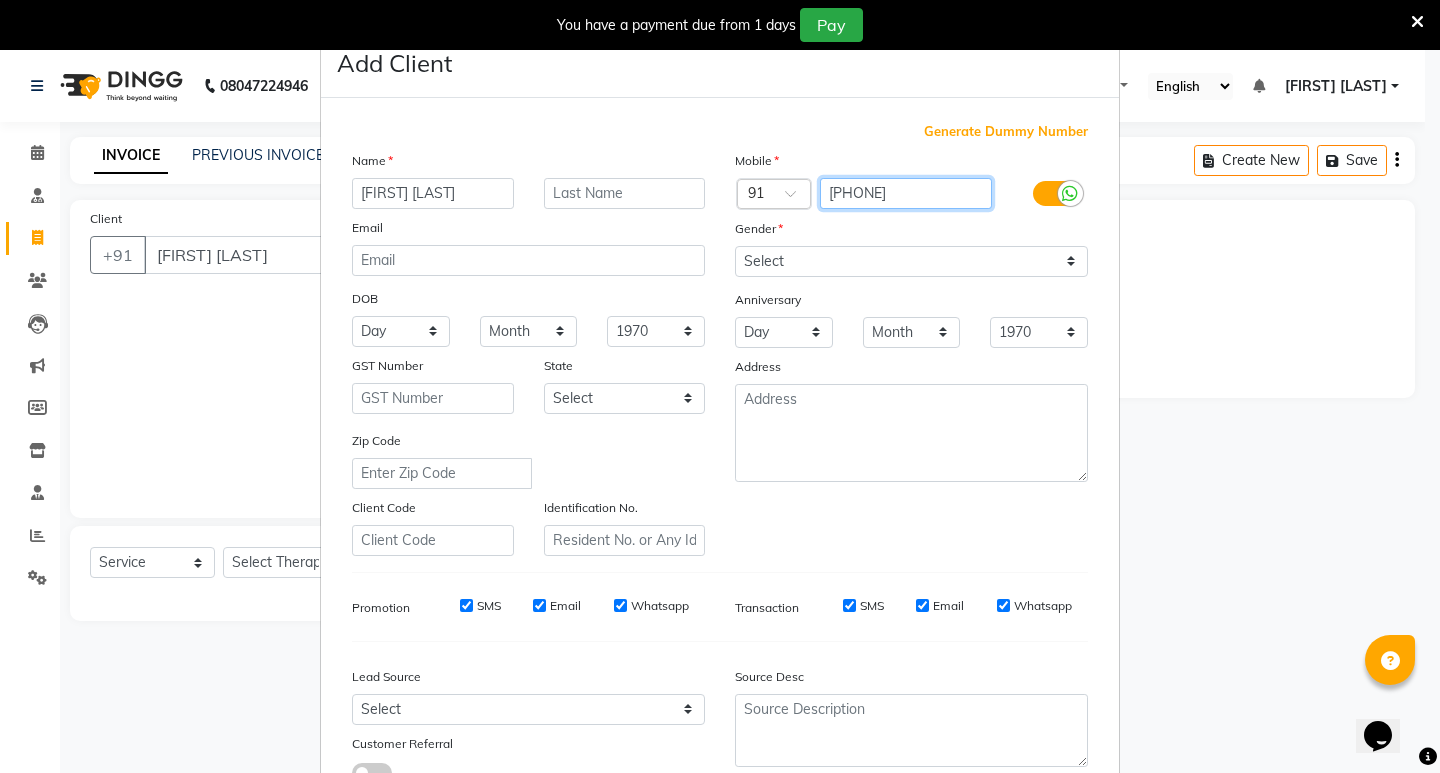 type on "[PHONE]" 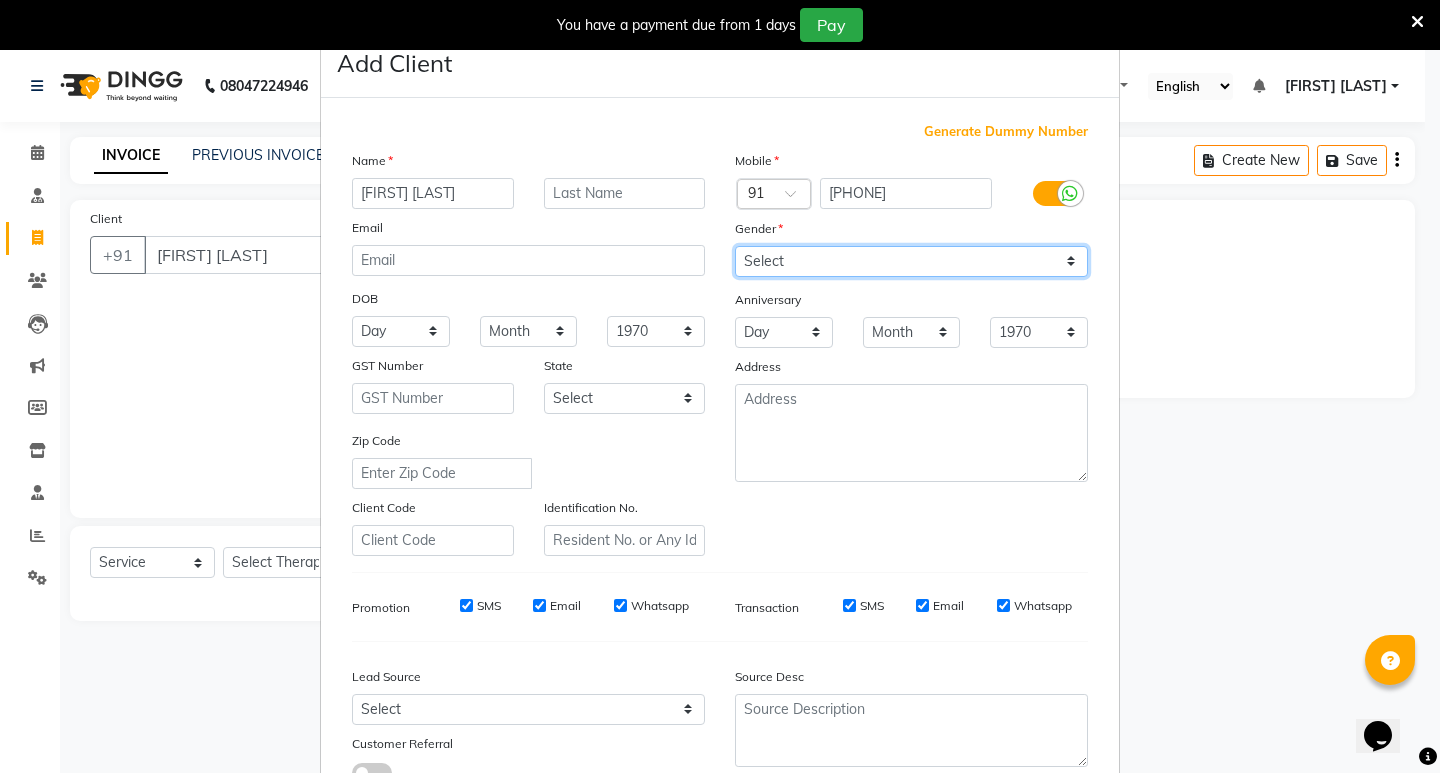click on "Select Male Female Other Prefer Not To Say" at bounding box center (911, 261) 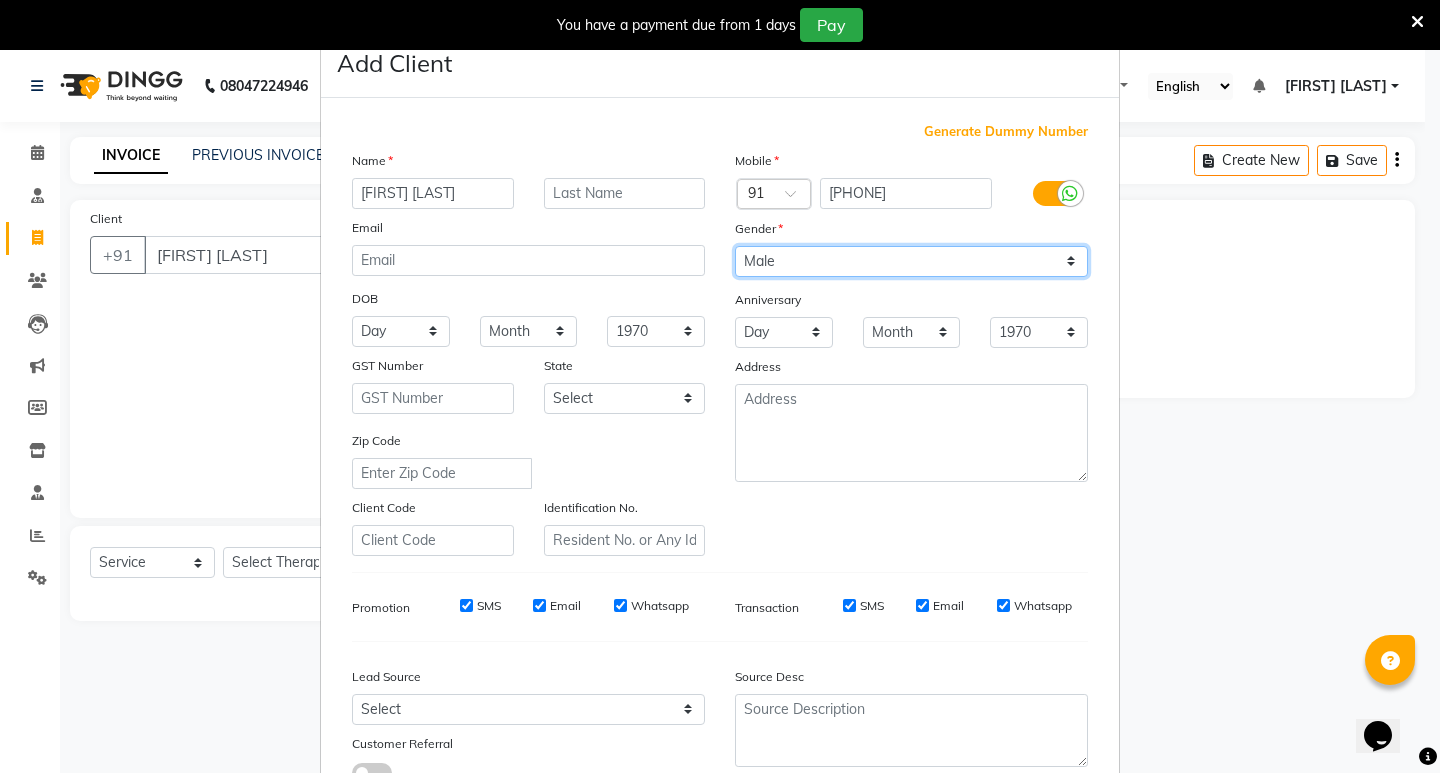 click on "Select Male Female Other Prefer Not To Say" at bounding box center [911, 261] 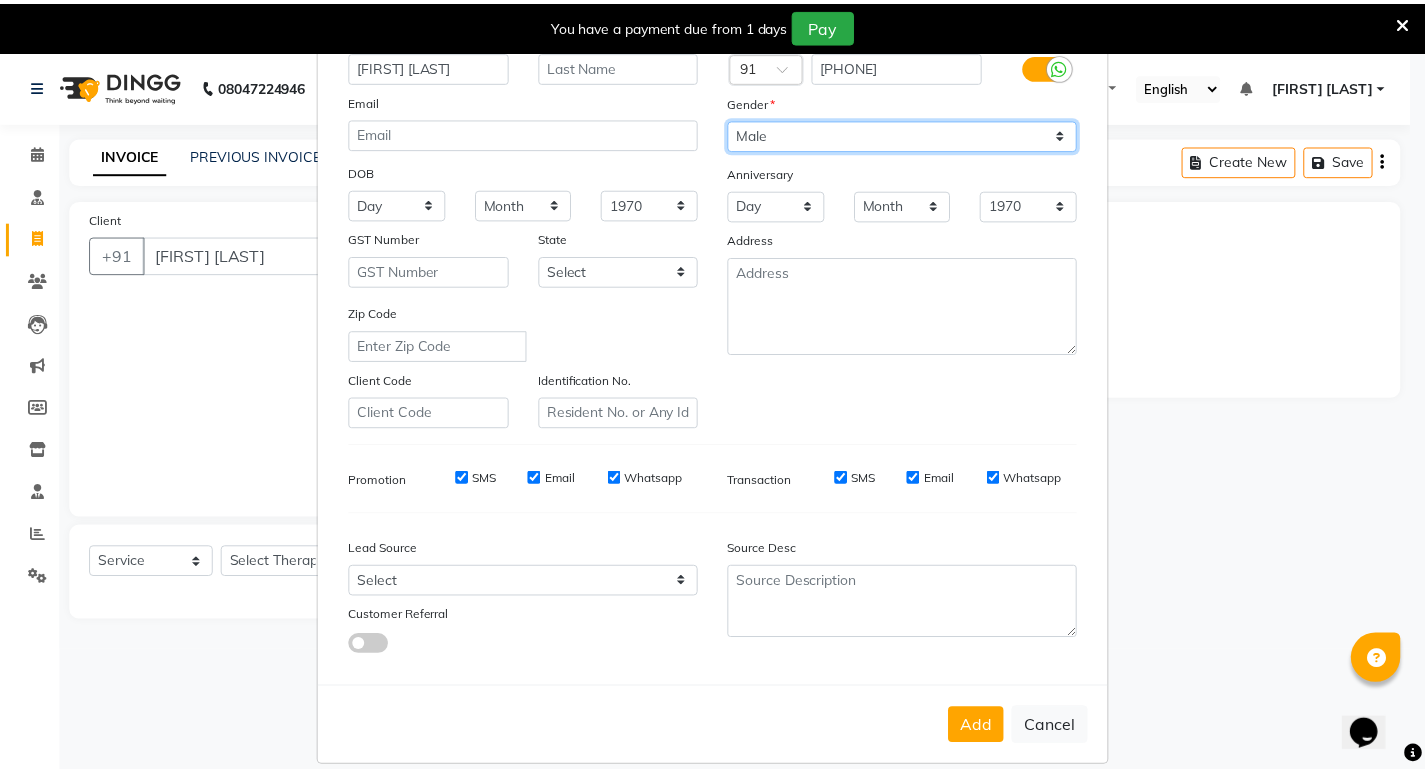 scroll, scrollTop: 150, scrollLeft: 0, axis: vertical 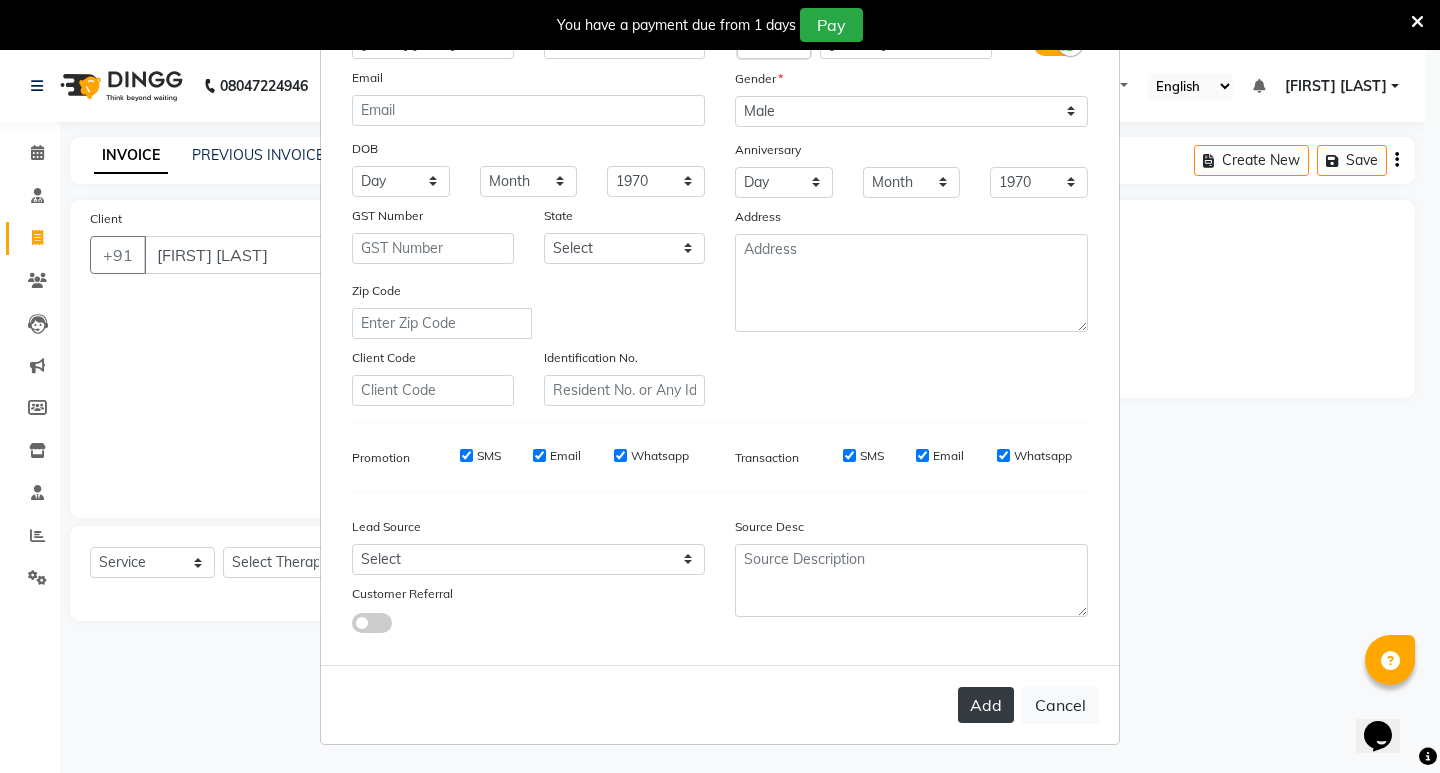 click on "Add" at bounding box center (986, 705) 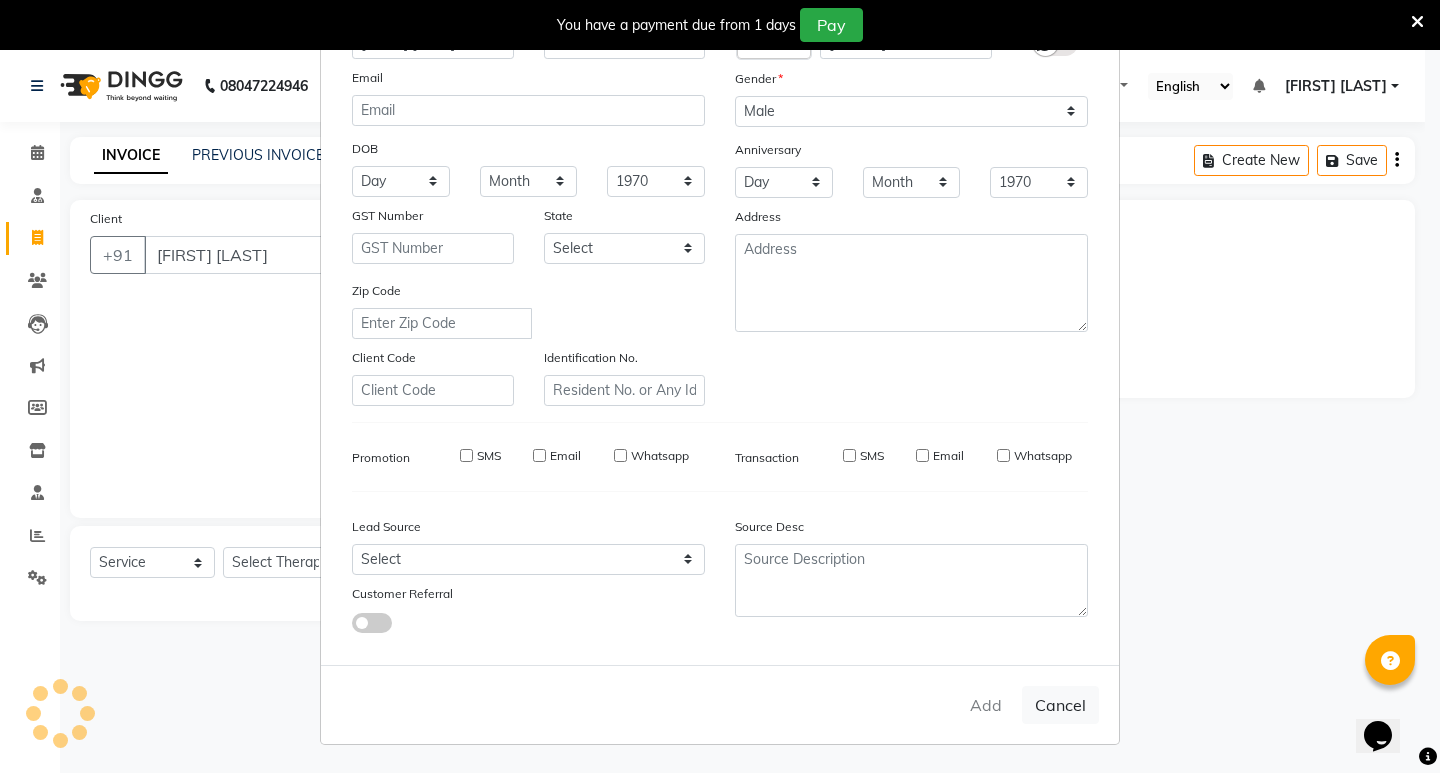 type on "[PHONE]" 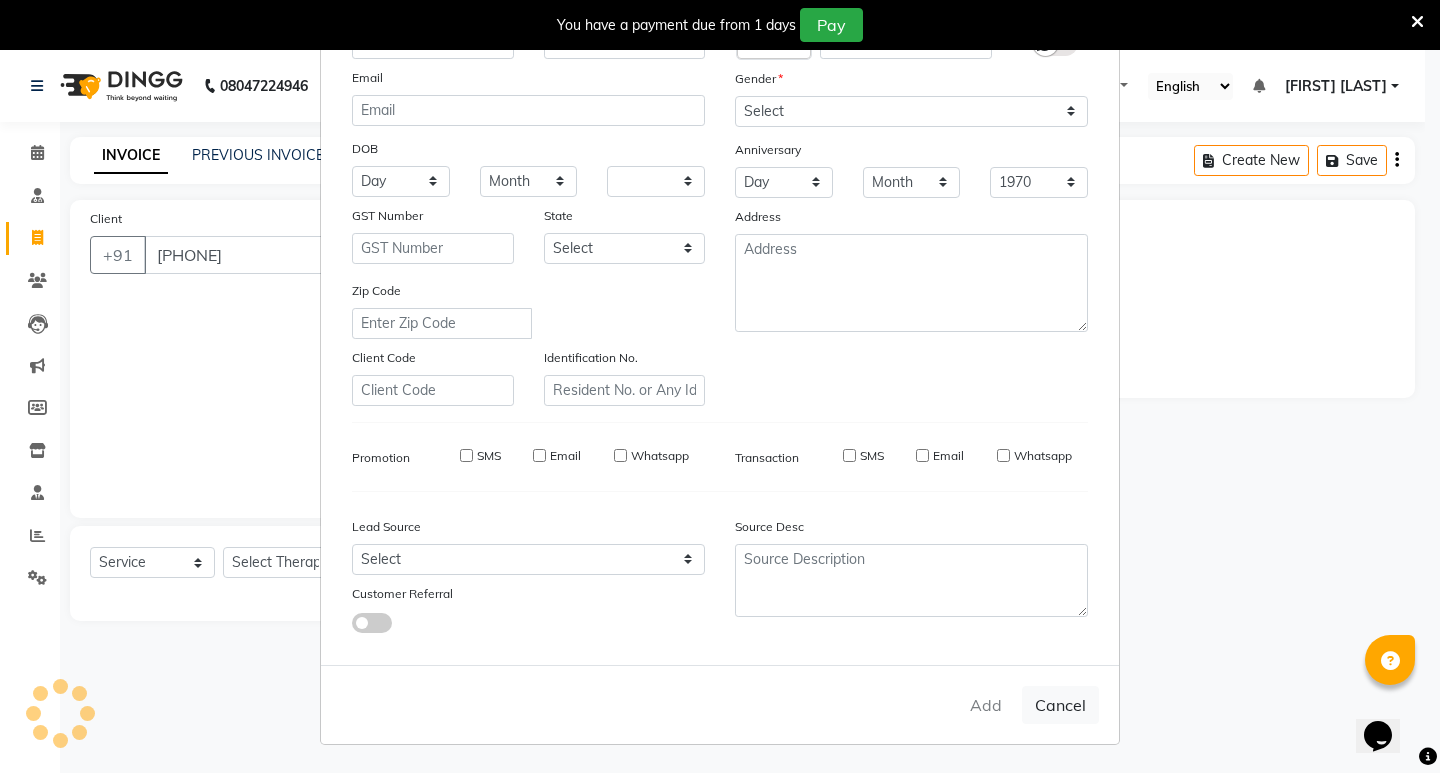 select 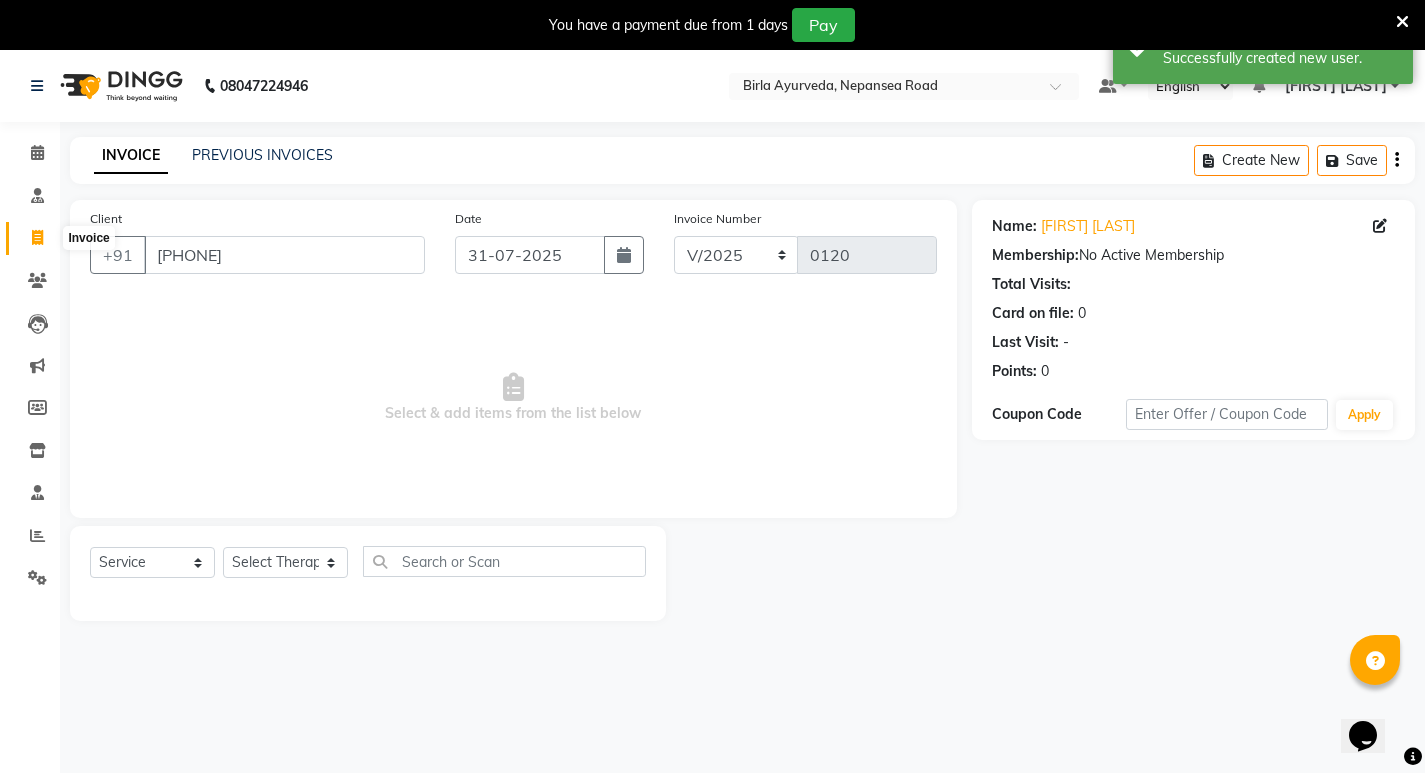 click 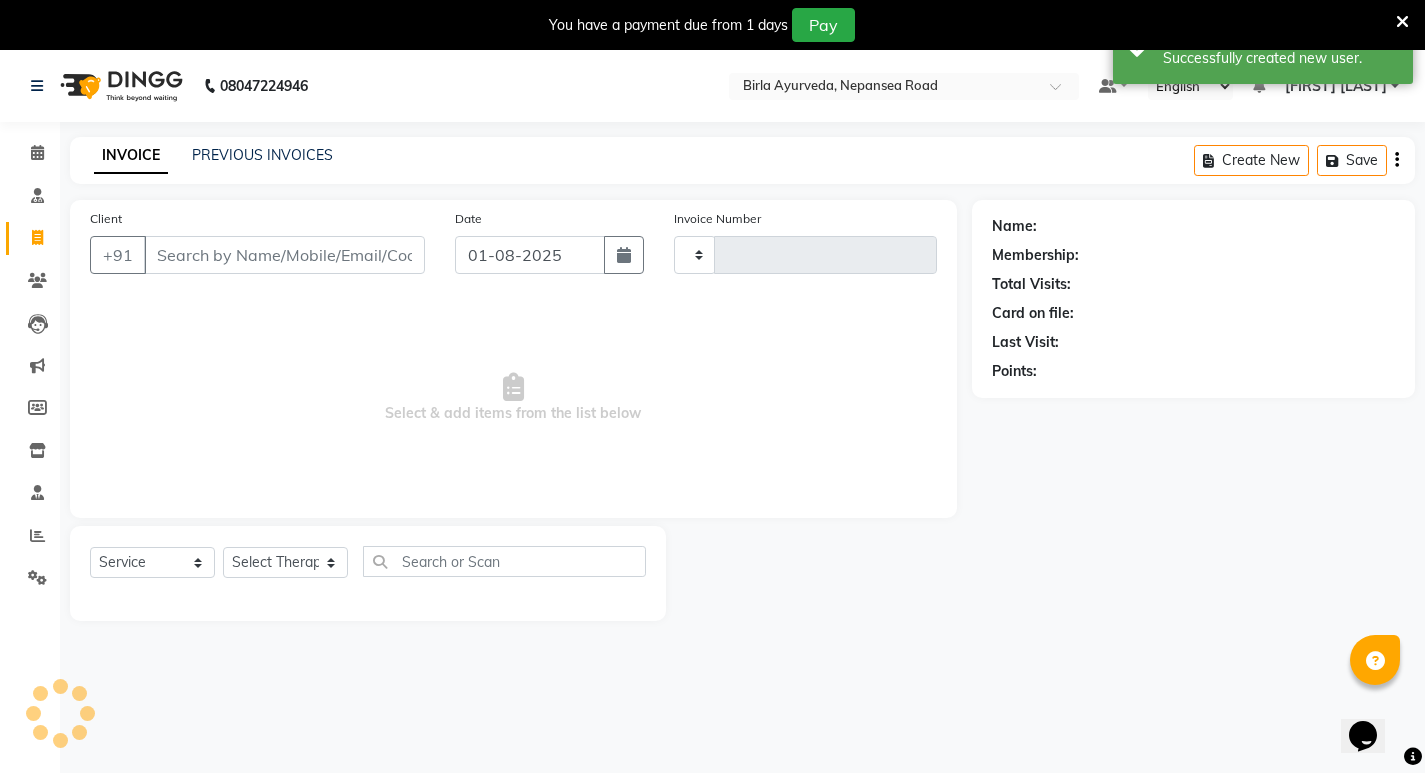 scroll, scrollTop: 50, scrollLeft: 0, axis: vertical 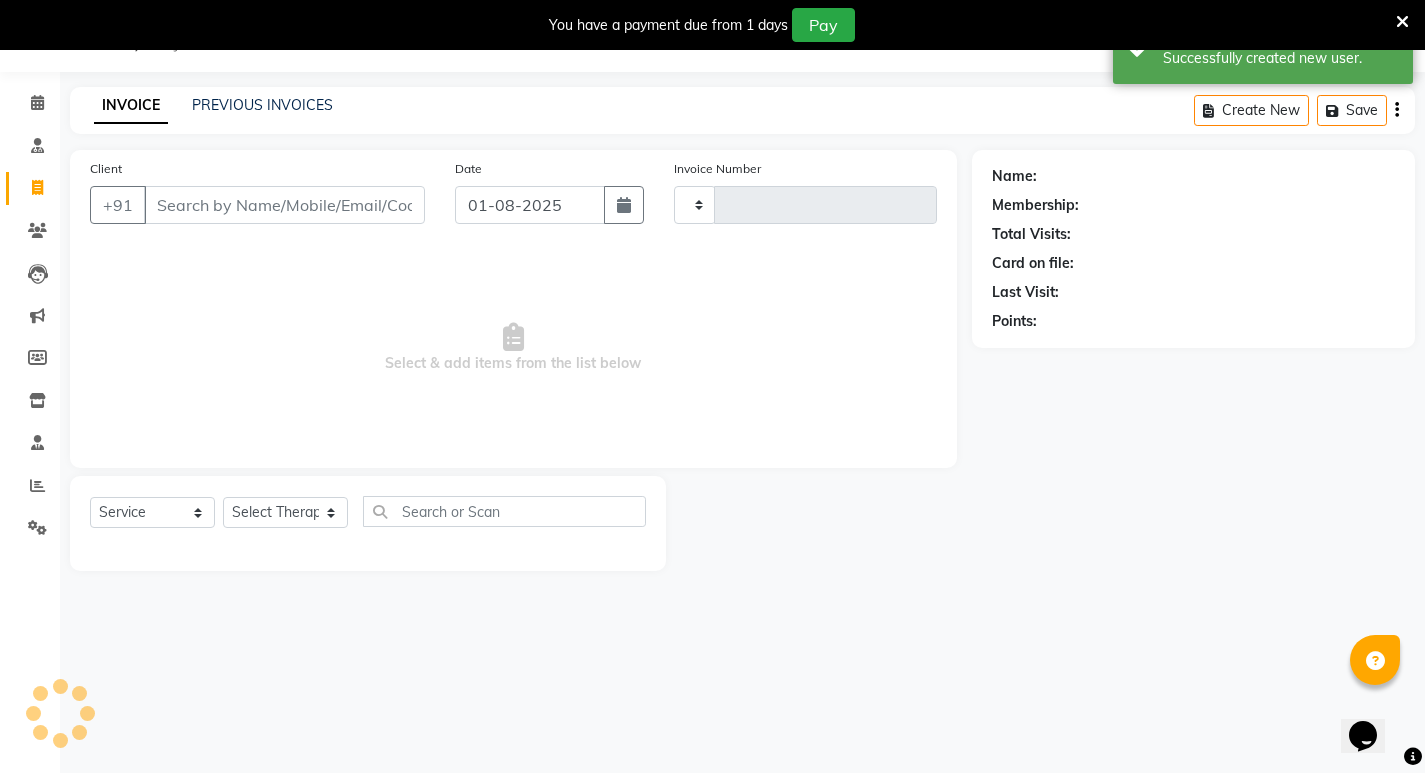 type on "0120" 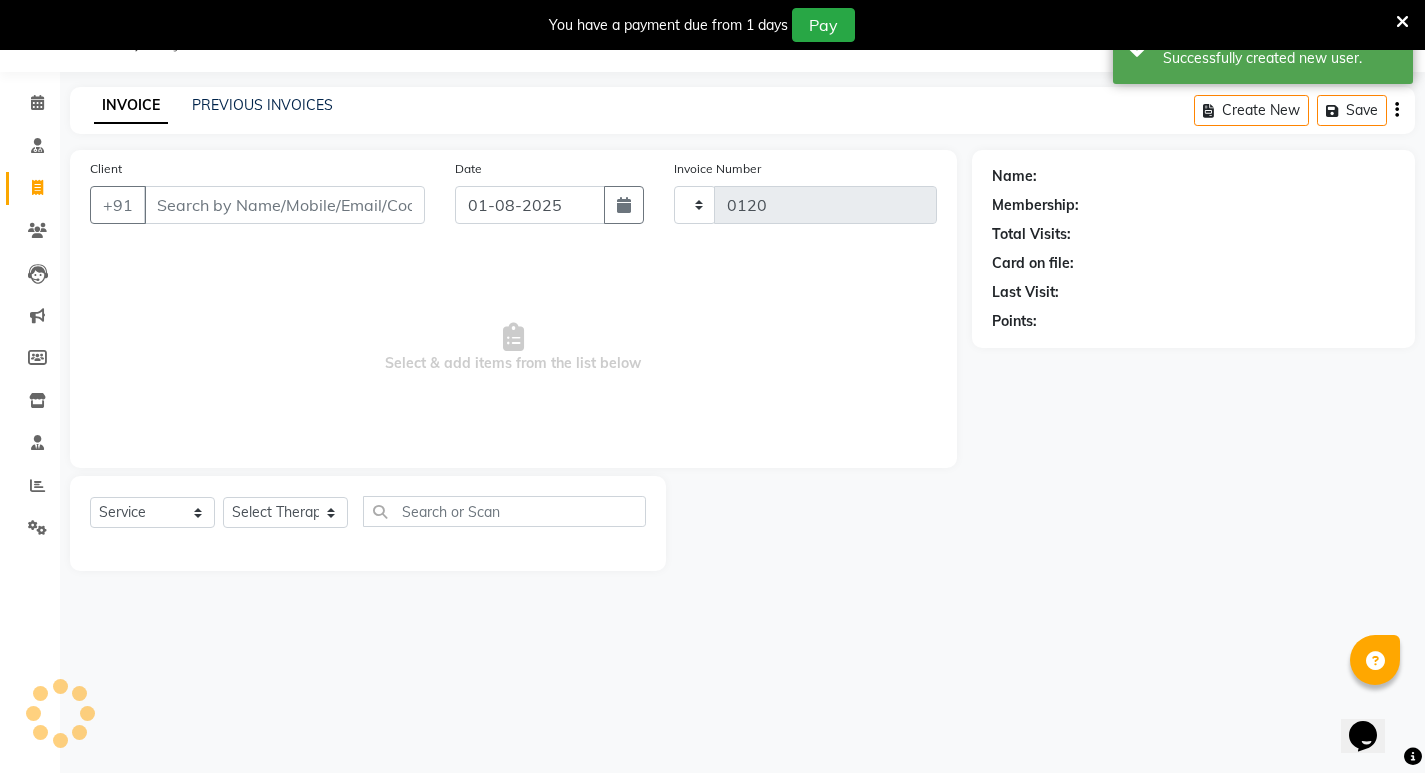 select on "6820" 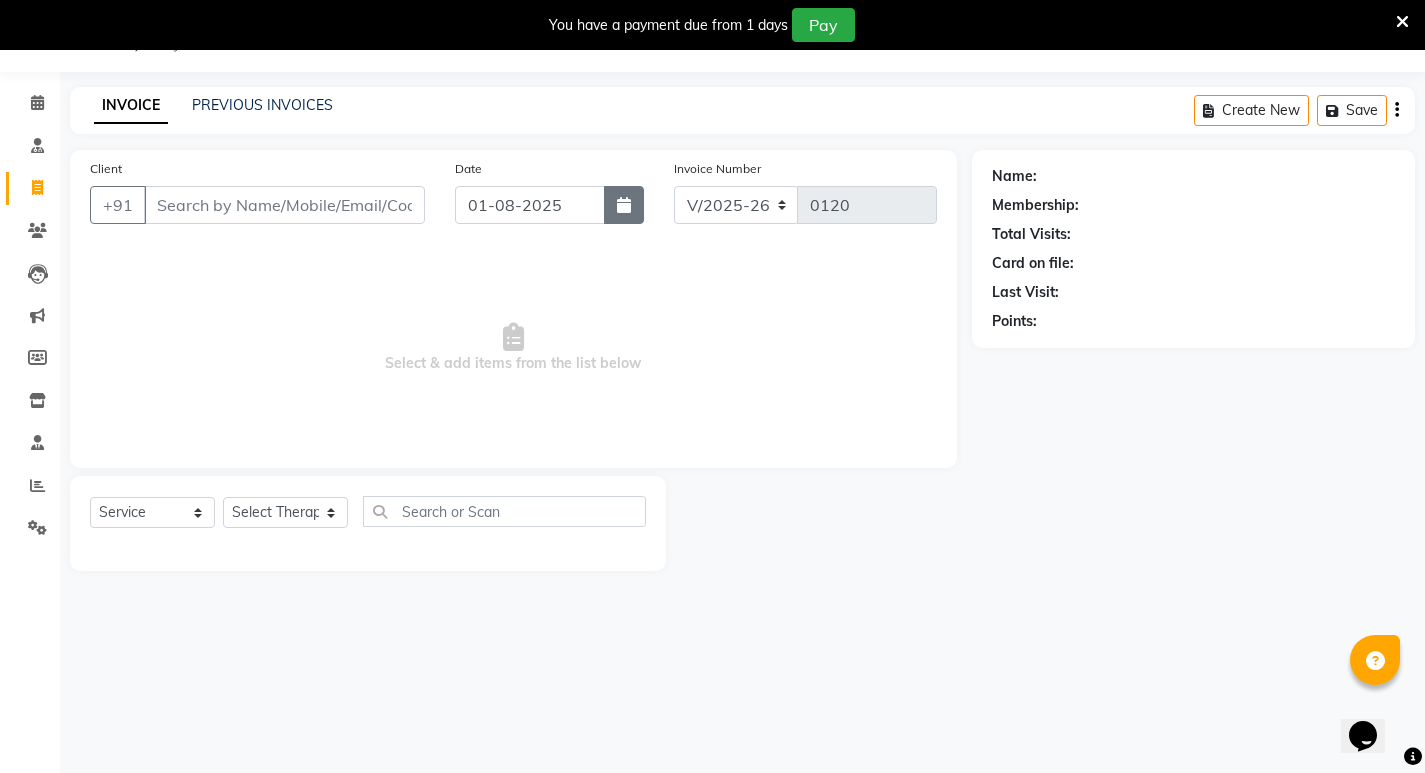 click 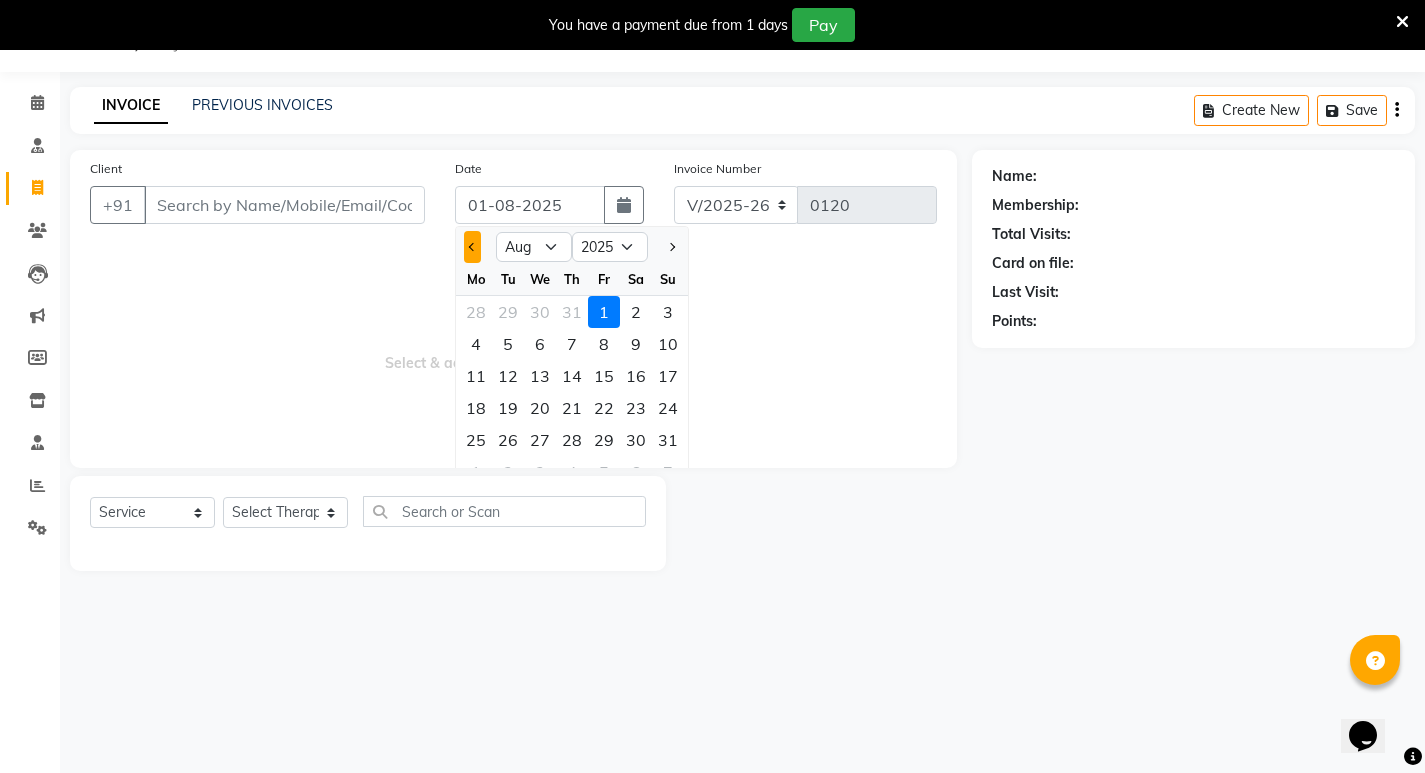 click 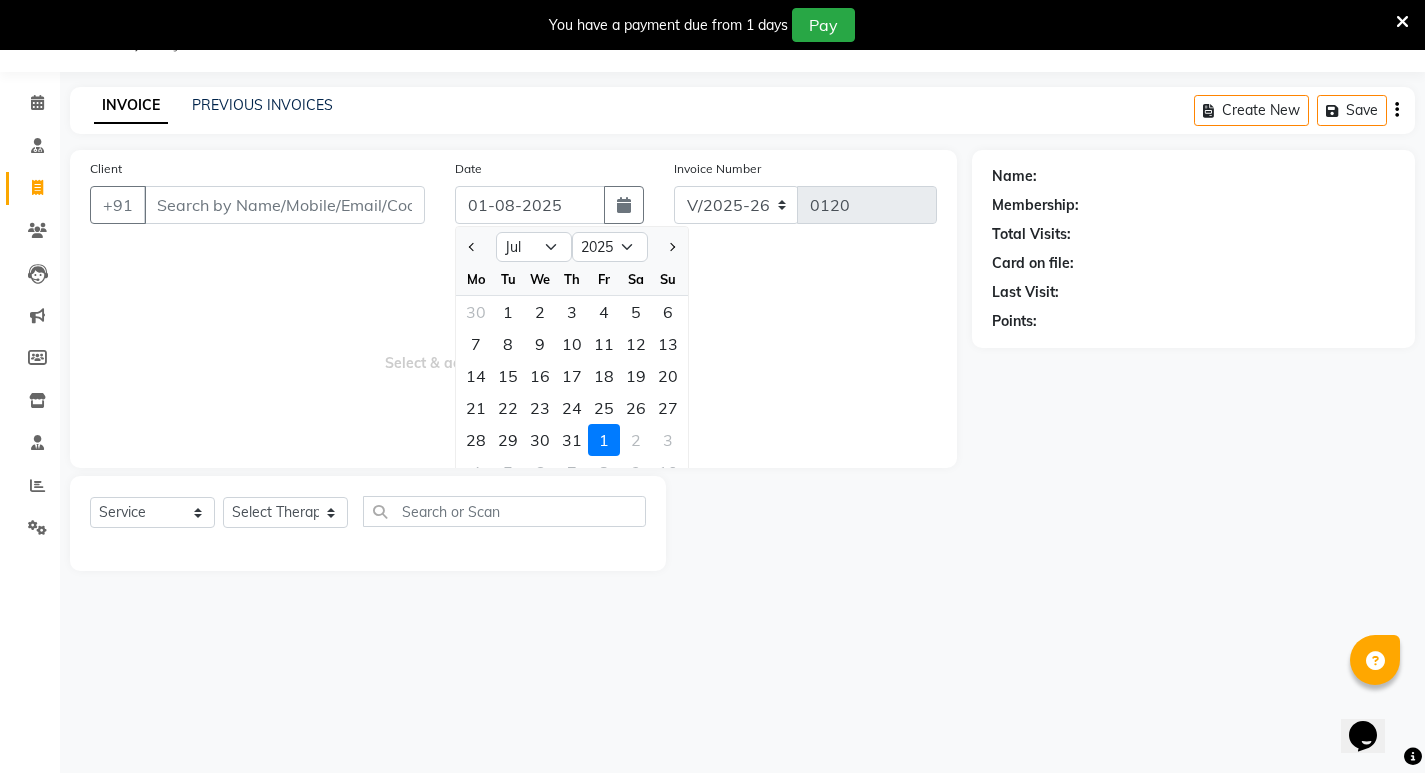 click on "28 29 30 31 1 2 3" 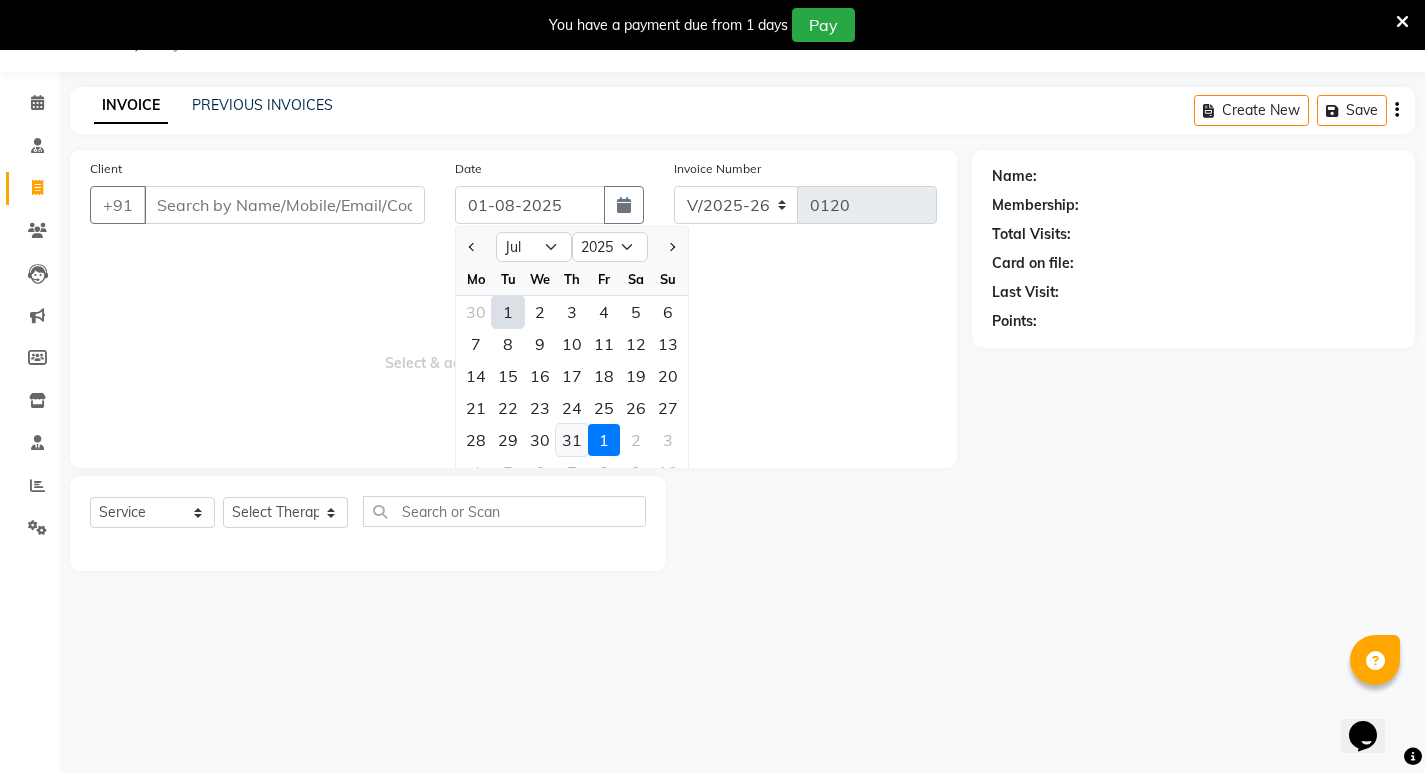 click on "31" 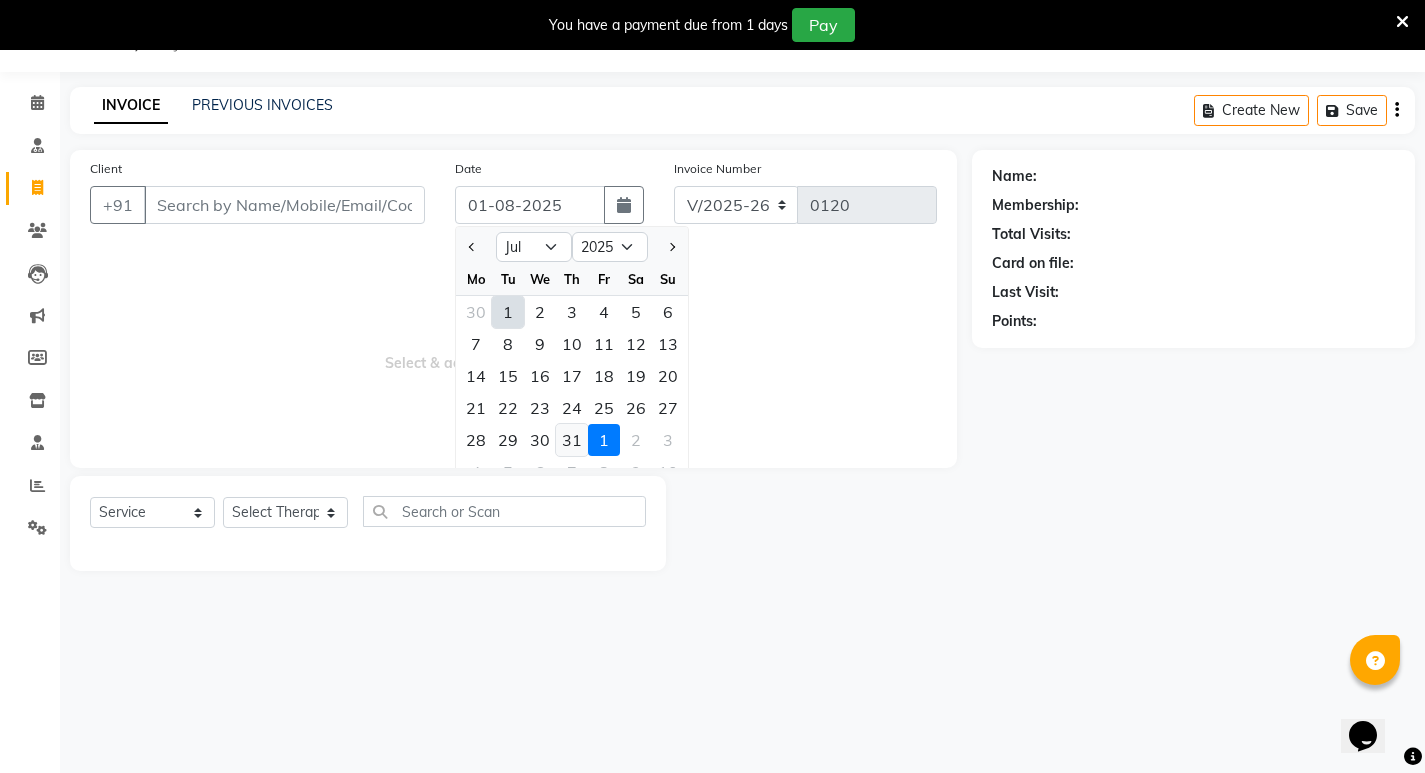 type on "31-07-2025" 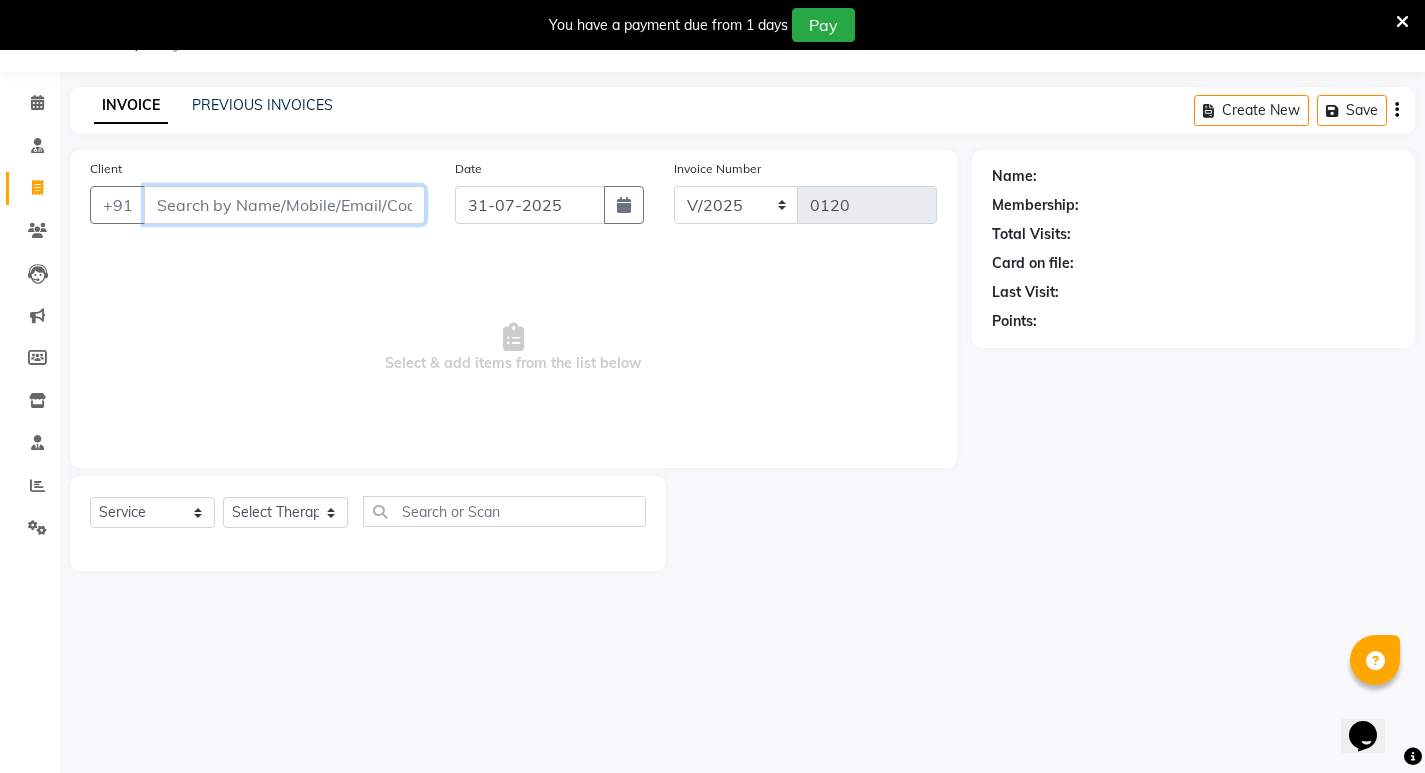 click on "Client" at bounding box center (284, 205) 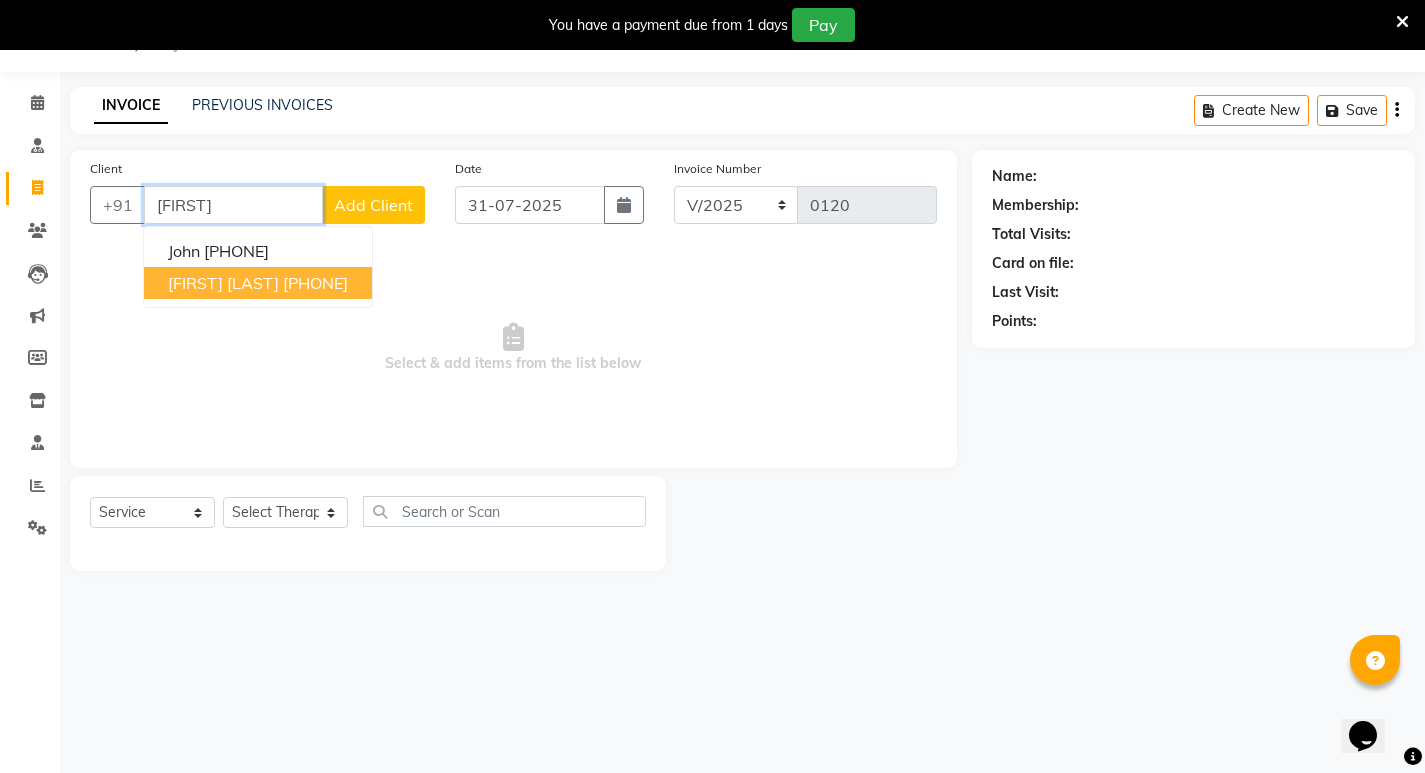 click on "[PHONE]" at bounding box center (315, 283) 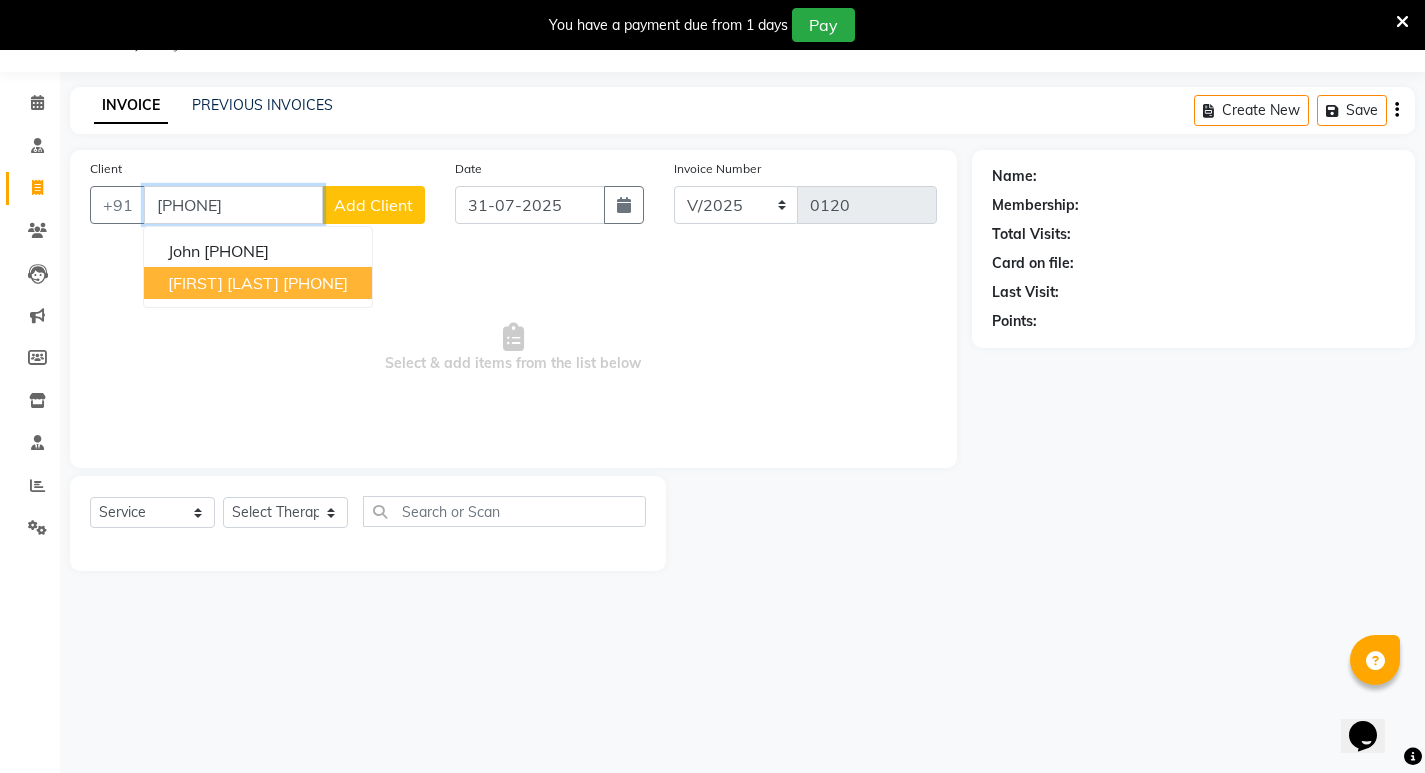 type on "[PHONE]" 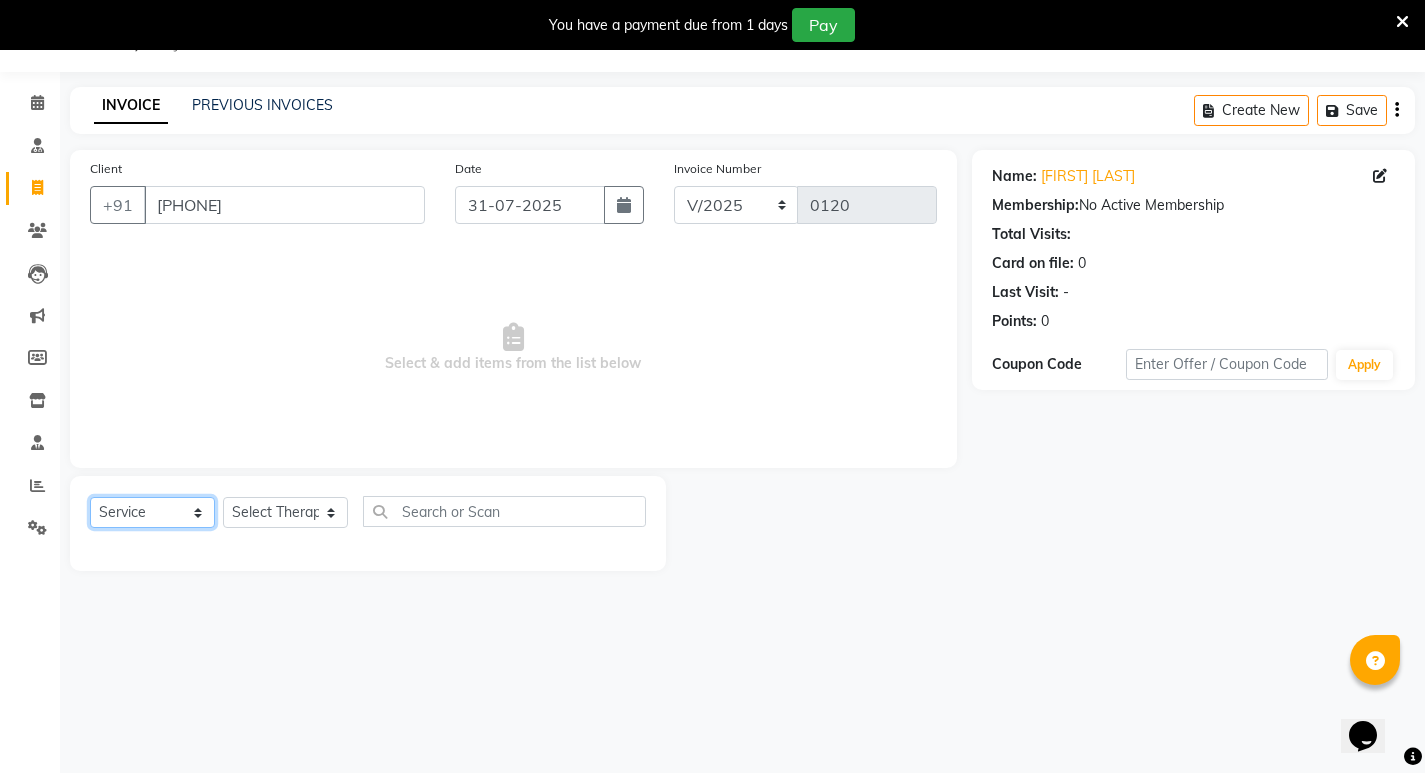 click on "Select  Service  Product  Membership  Package Voucher Prepaid Gift Card" 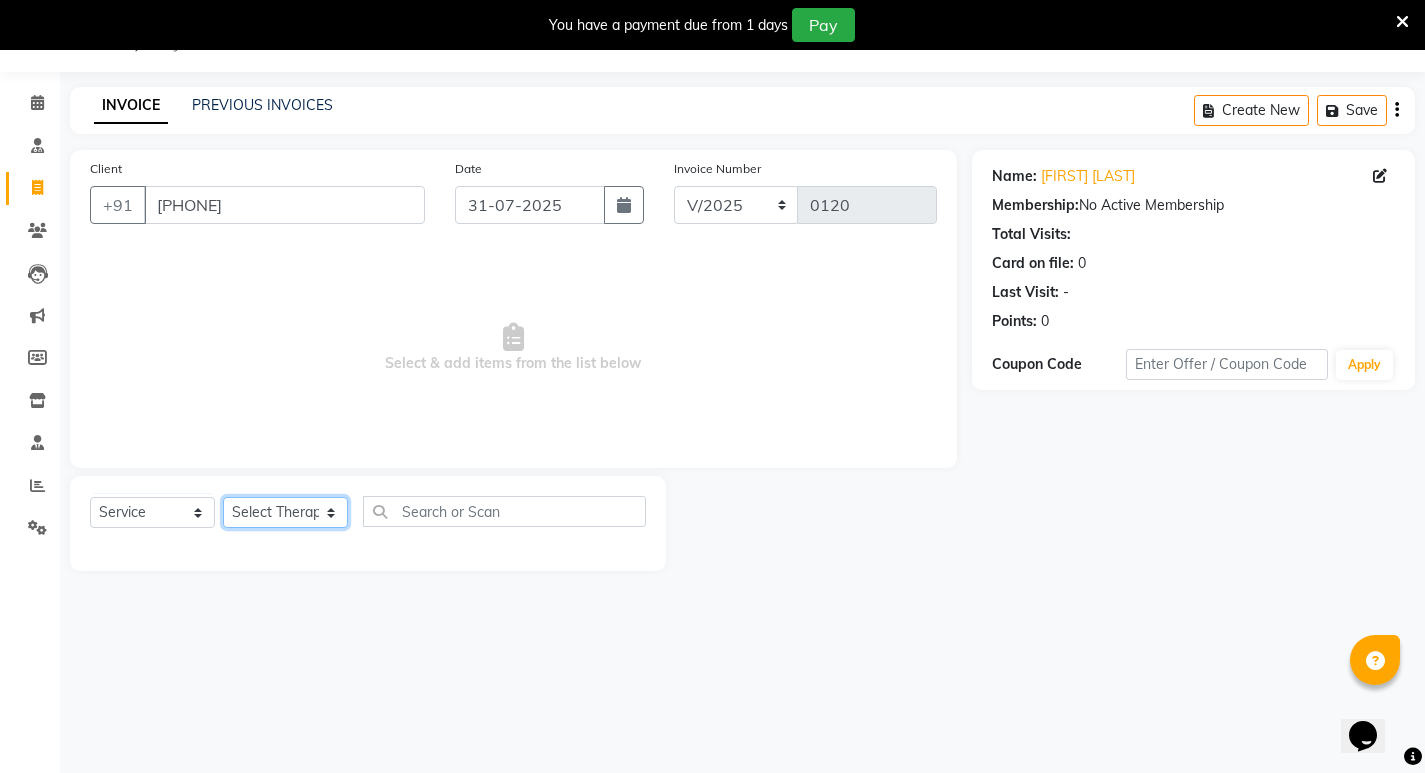 click on "Select Therapist Abhijeet Jadhav Amala Mary Amrutha S Anita Khatke Aparna Sathe Athar Shaikh Athul N. P. Deepali Gaikwad Dr. Chaitali Deshmukh Dr. Hakima Dr. Mamta Naidu Ishwar Pawar Jainy M R Janhavi Taloskar KAMAL NIKAM Kavita Ambatkar Kavita Pasi Kiran M S Latika Sawant Leenamol Joseph Manager Nijosh M V Pooja Mohite Priya Mishra Rajimon Gopalan RATHEESH KUMAR G KURUP Rizwana Saudagar Sachin Subhash Sarath B Shali K M Shani K Shivprasad Suddheesh K K Suman Behal Sunil Wankhade Sunita Fernandes Swati Tanvi  Yogesh Parab" 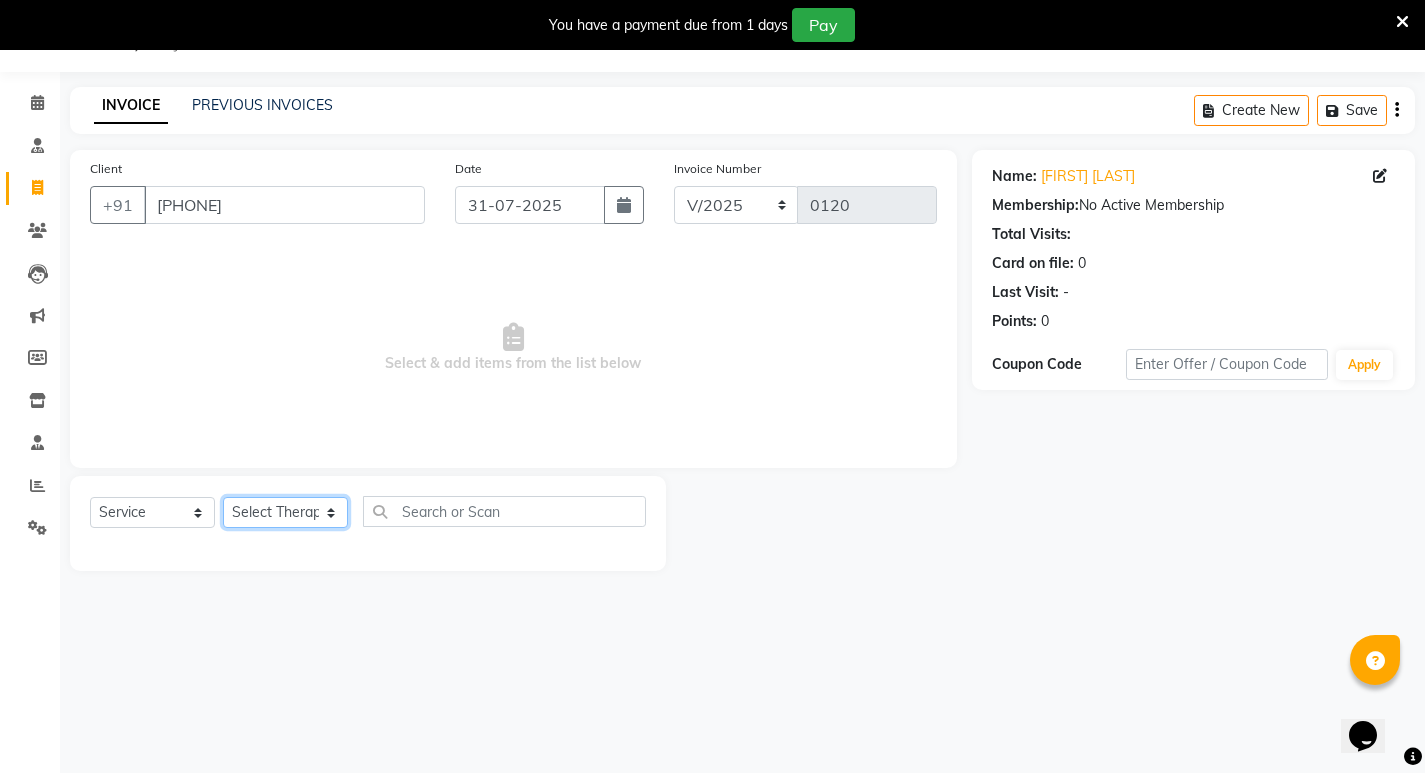 select on "56923" 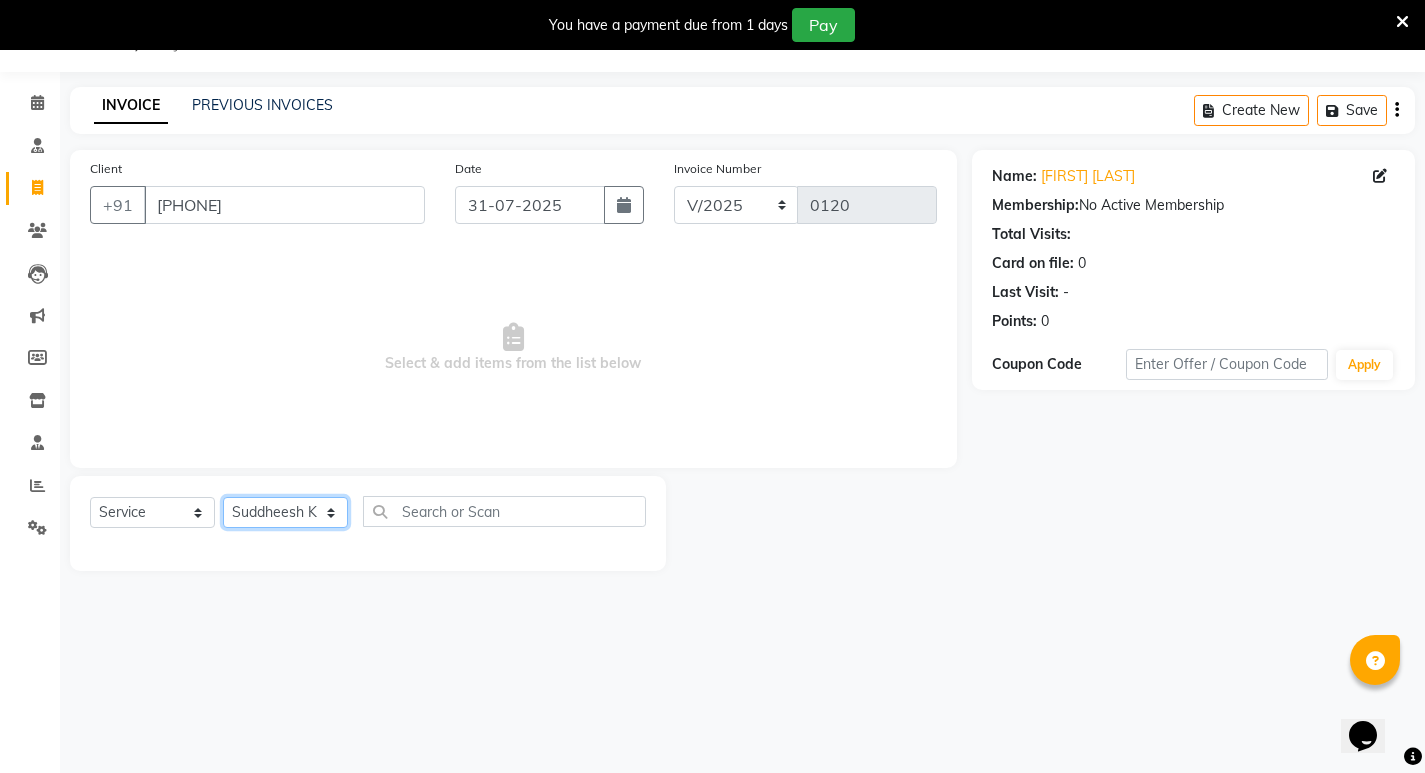 click on "Select Therapist Abhijeet Jadhav Amala Mary Amrutha S Anita Khatke Aparna Sathe Athar Shaikh Athul N. P. Deepali Gaikwad Dr. Chaitali Deshmukh Dr. Hakima Dr. Mamta Naidu Ishwar Pawar Jainy M R Janhavi Taloskar KAMAL NIKAM Kavita Ambatkar Kavita Pasi Kiran M S Latika Sawant Leenamol Joseph Manager Nijosh M V Pooja Mohite Priya Mishra Rajimon Gopalan RATHEESH KUMAR G KURUP Rizwana Saudagar Sachin Subhash Sarath B Shali K M Shani K Shivprasad Suddheesh K K Suman Behal Sunil Wankhade Sunita Fernandes Swati Tanvi  Yogesh Parab" 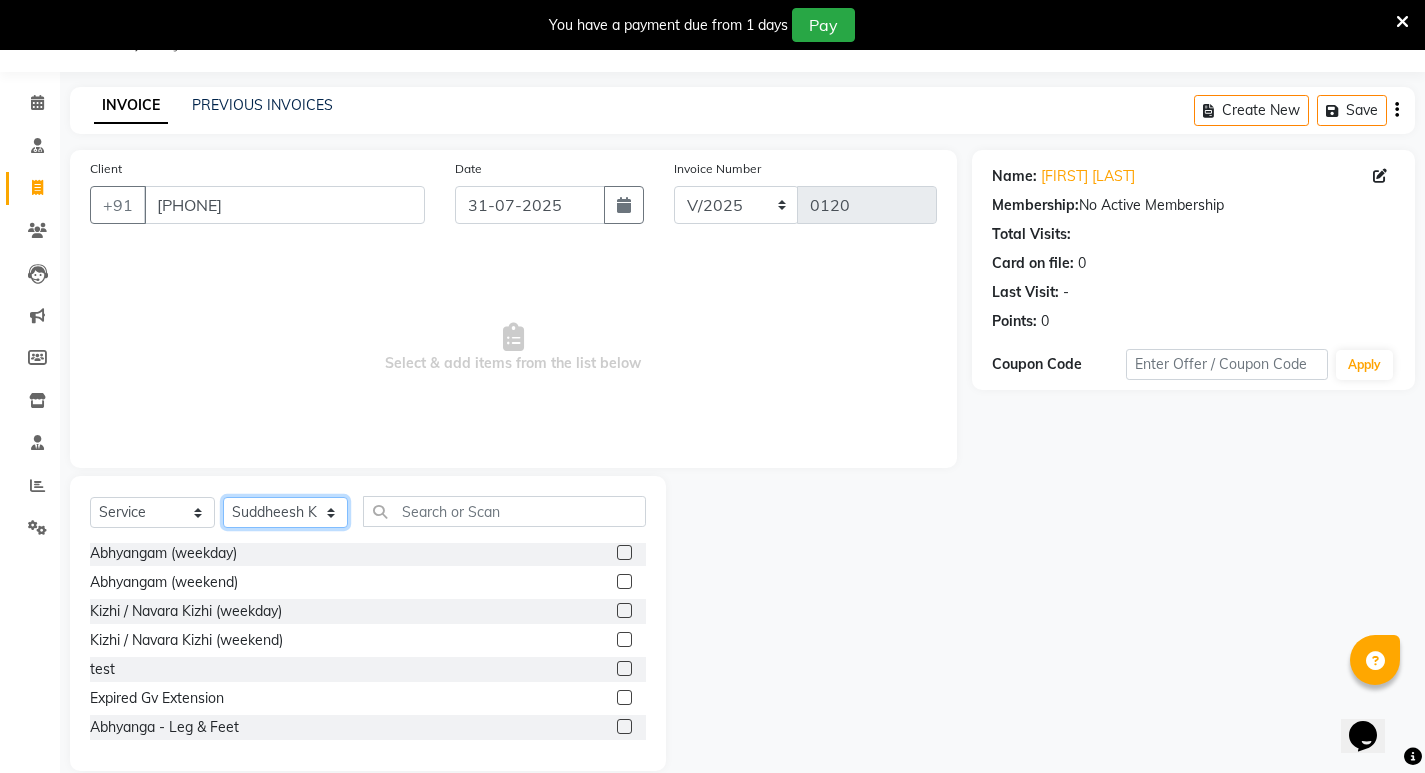 scroll, scrollTop: 0, scrollLeft: 0, axis: both 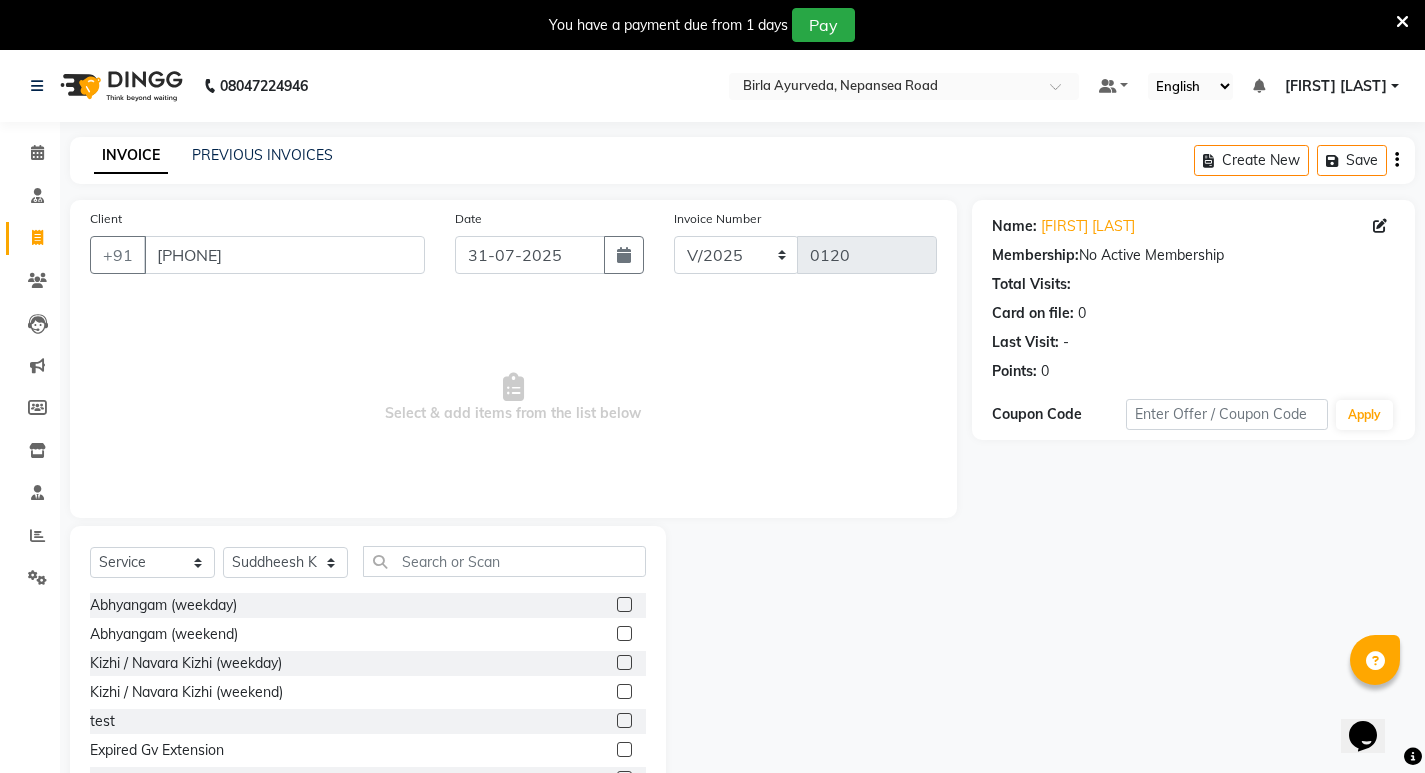 click 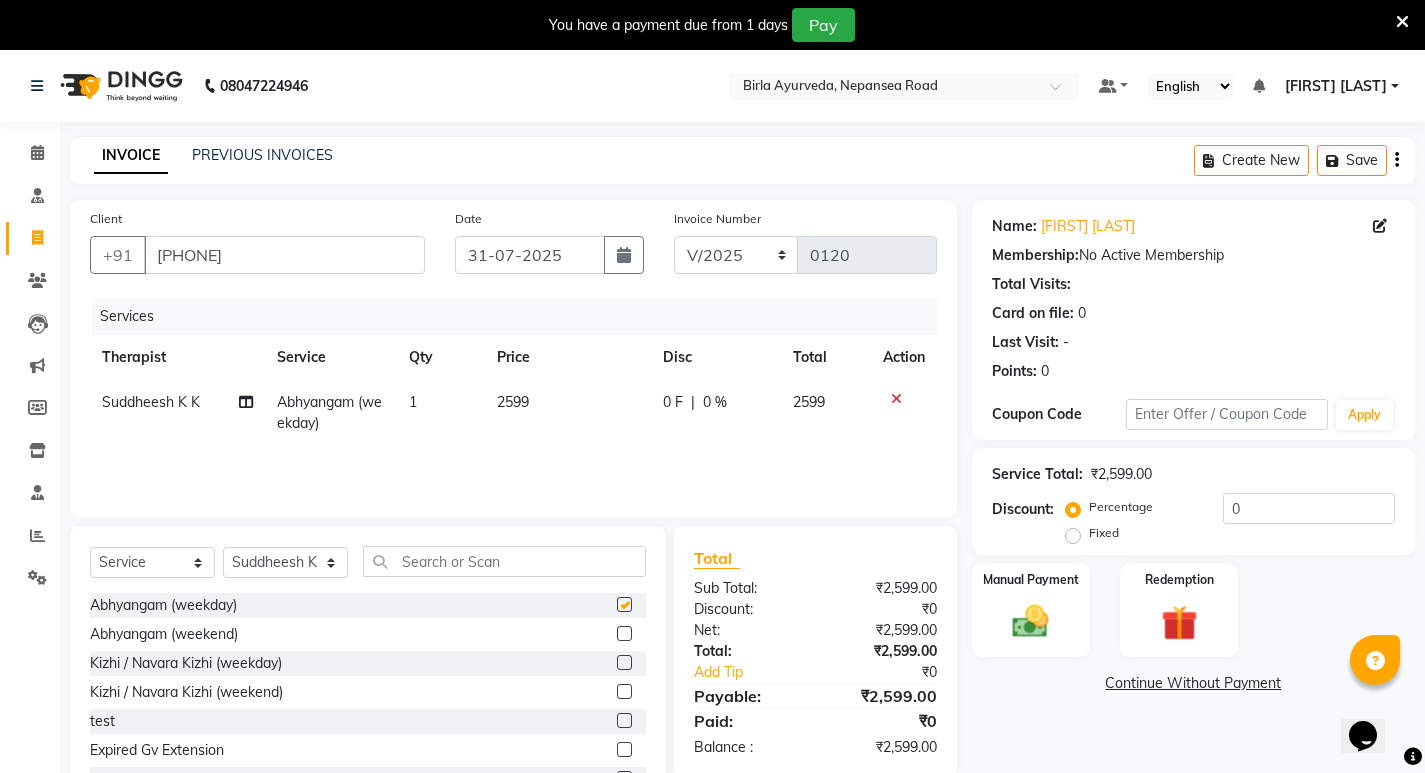 checkbox on "false" 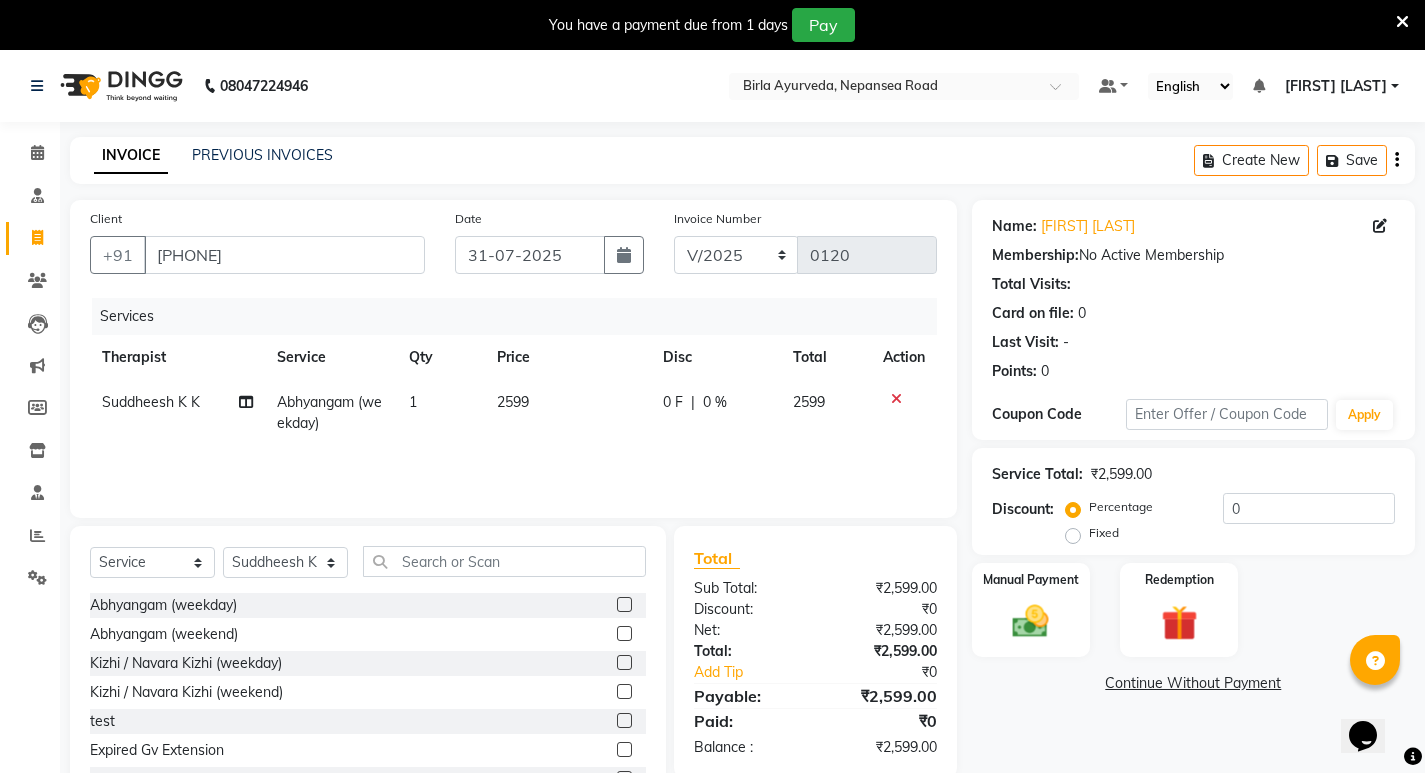click on "2599" 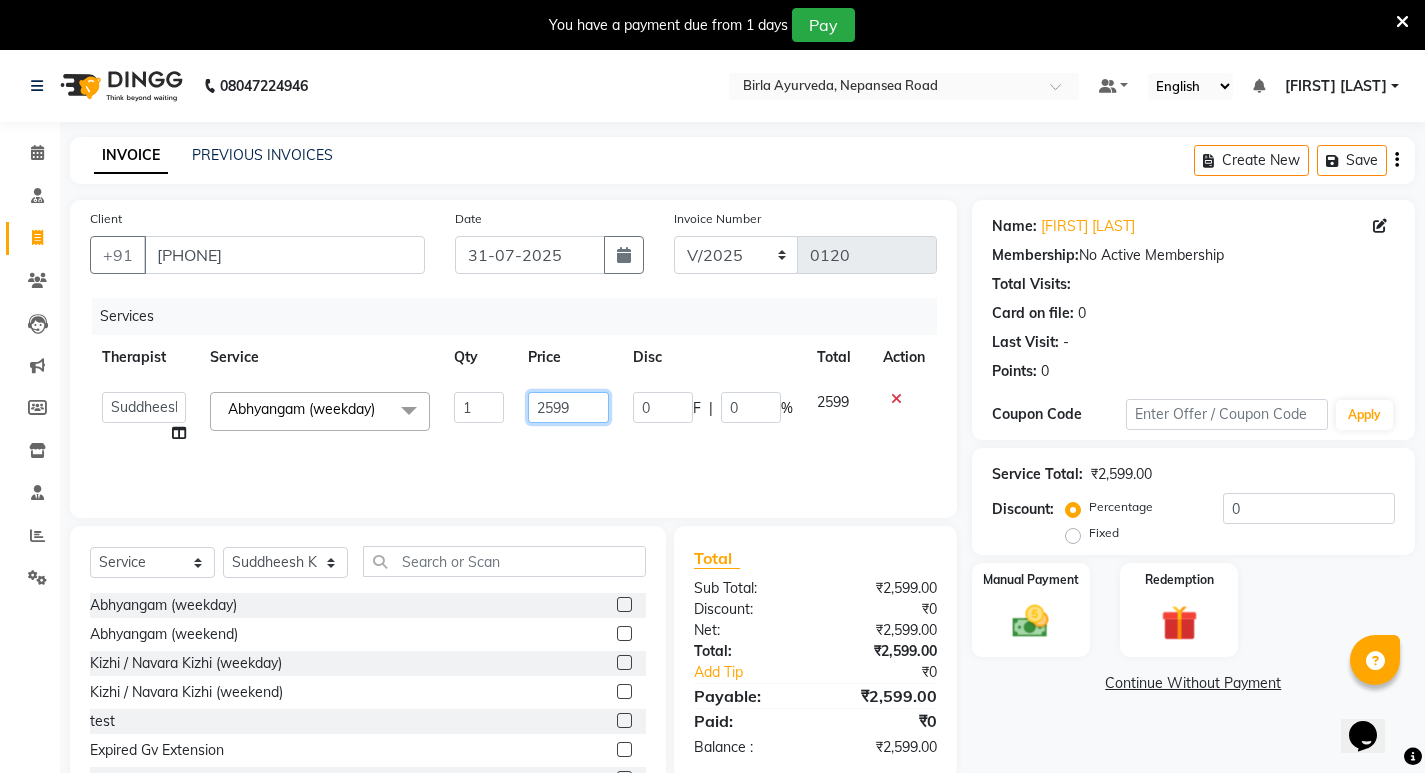 click on "2599" 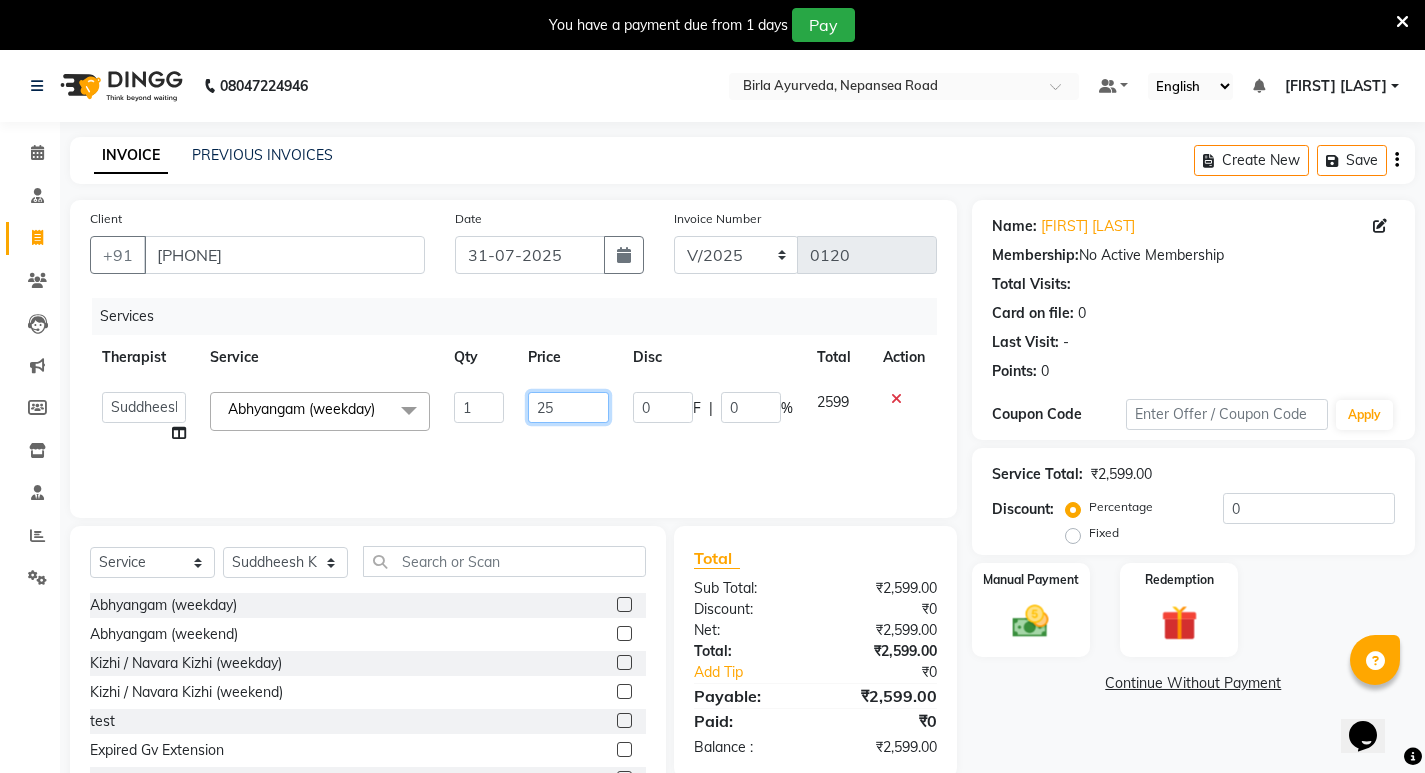 type on "2" 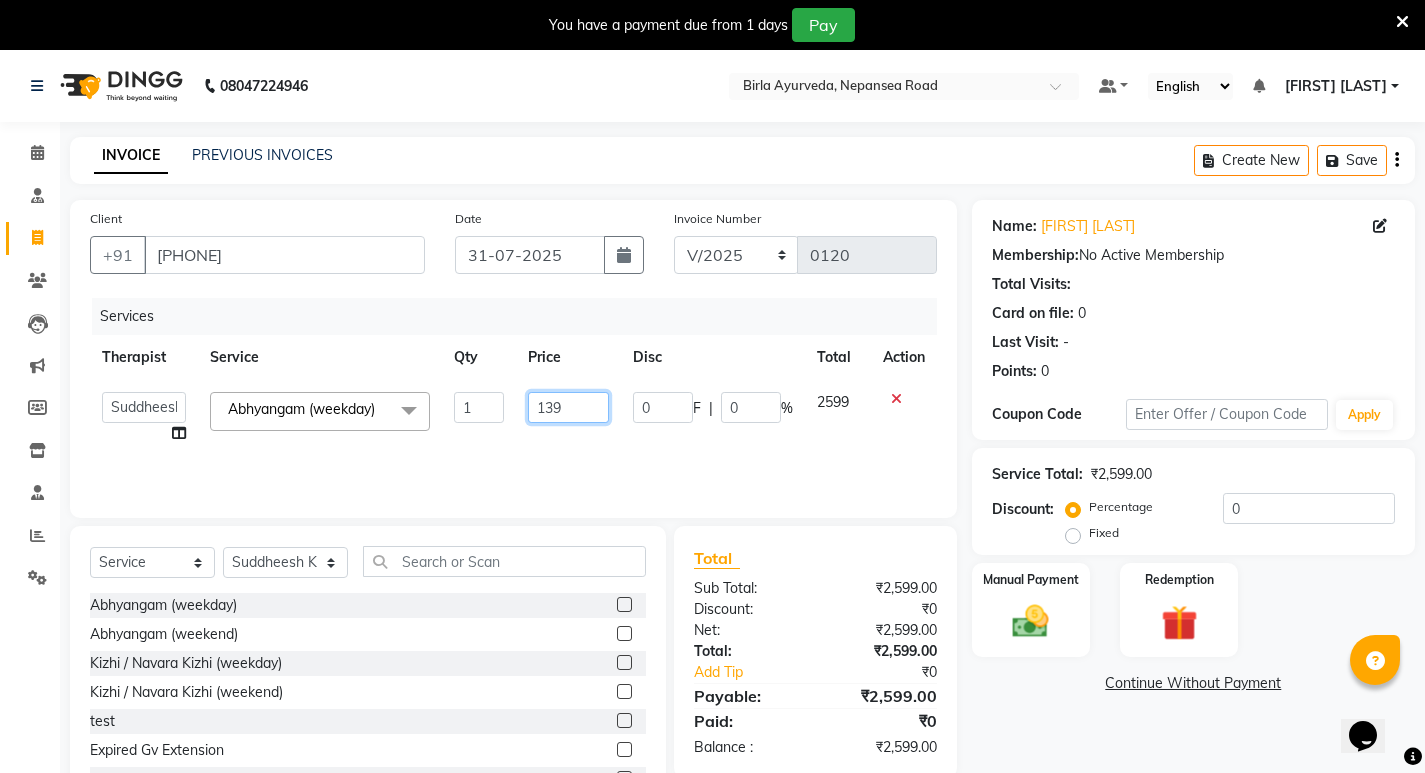 type on "1399" 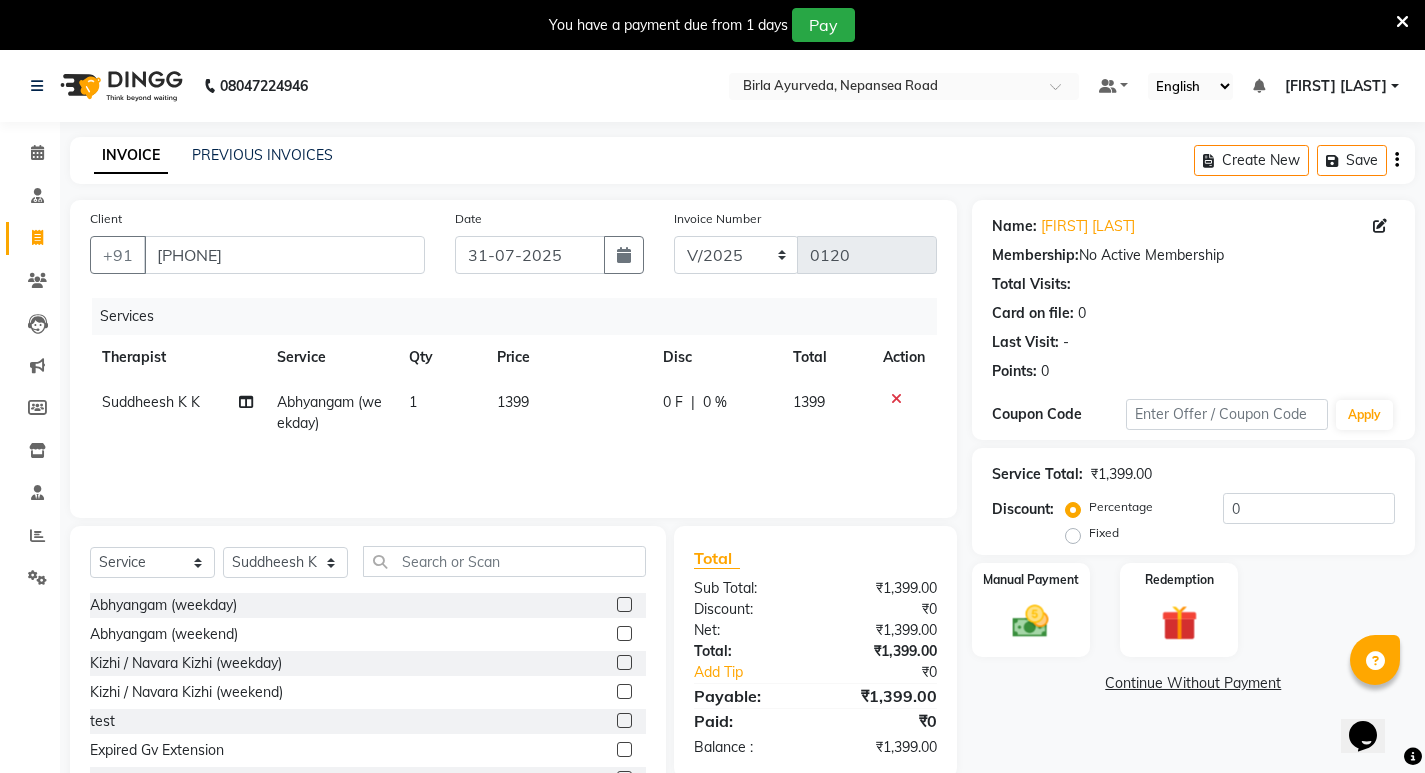click on "Services Therapist Service Qty Price Disc Total Action [FIRST] [LAST] [PROCEDURE]  (weekday) 1 1399 0 F | 0 % 1399" 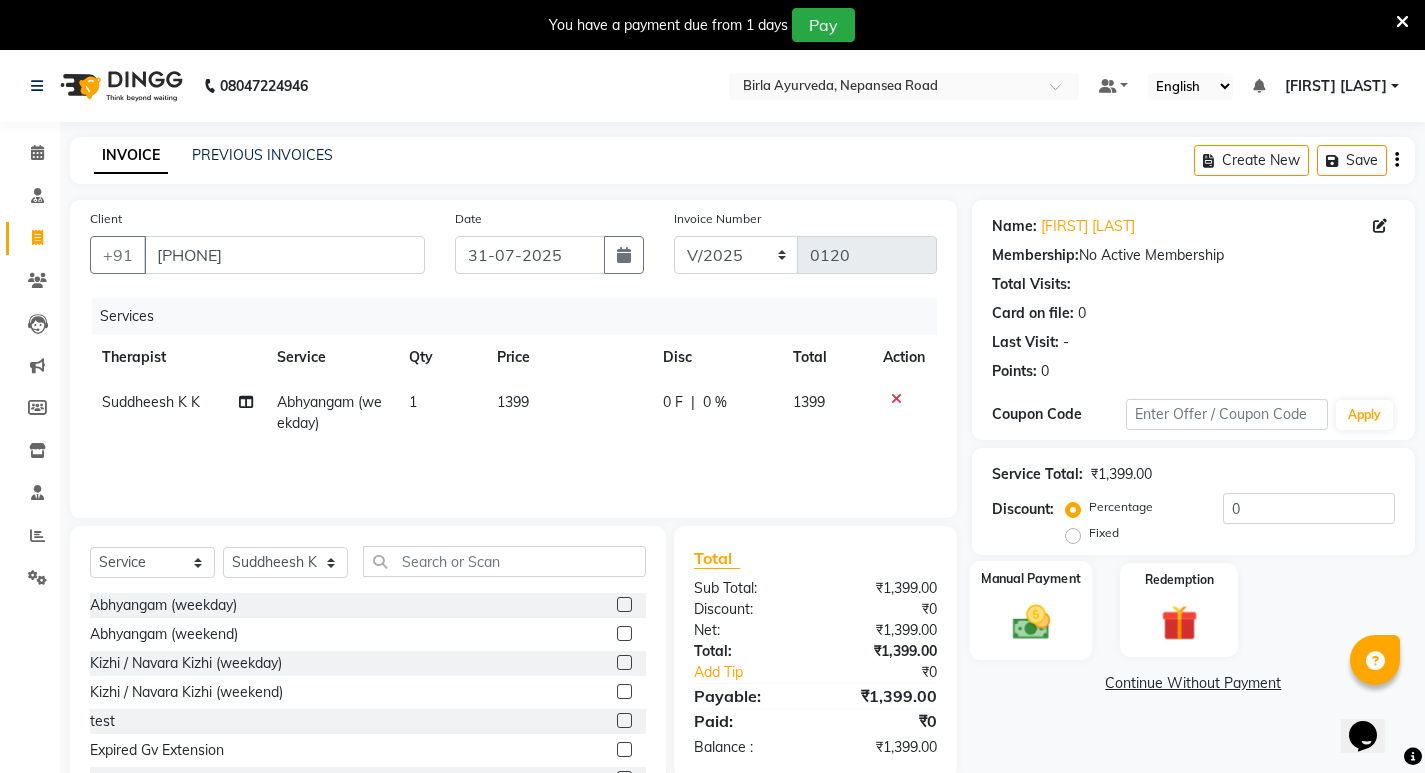 click 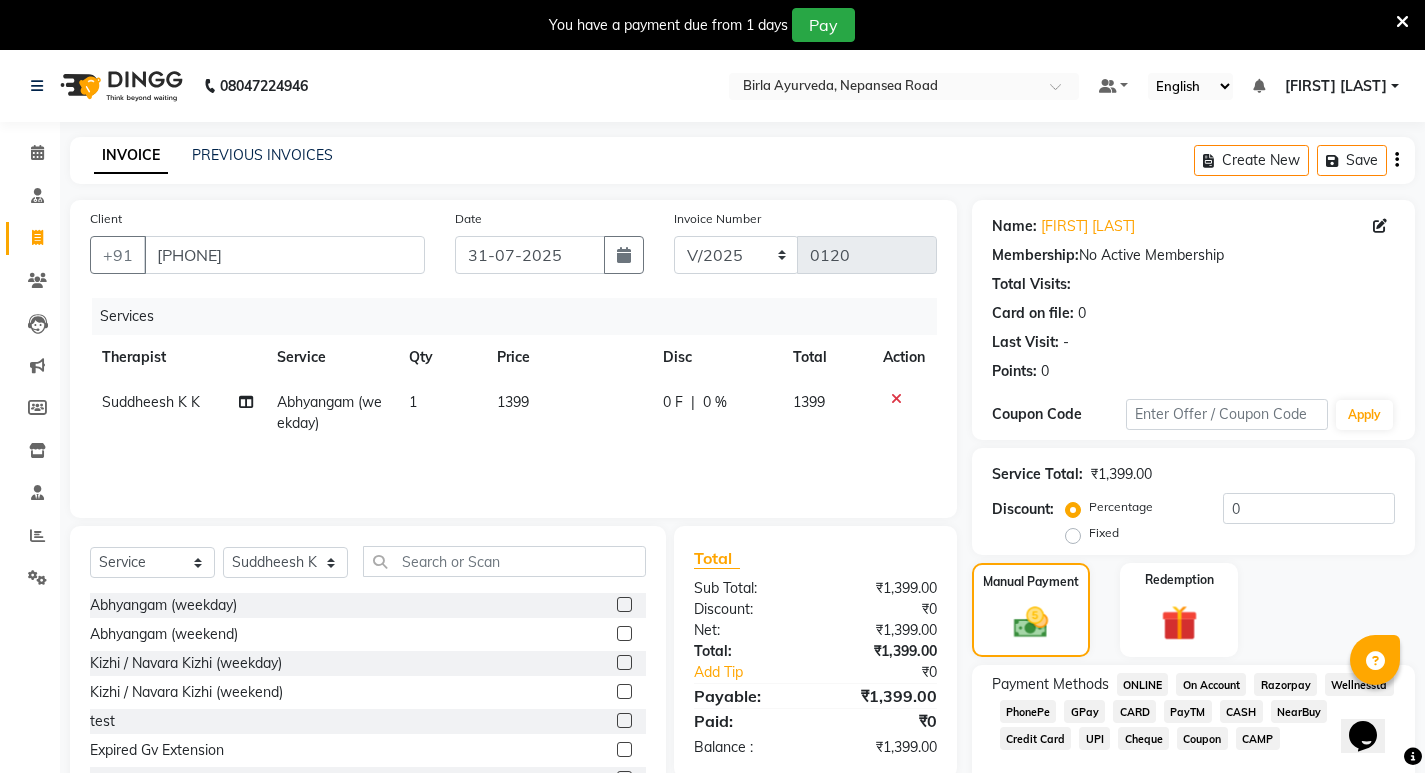 scroll, scrollTop: 83, scrollLeft: 0, axis: vertical 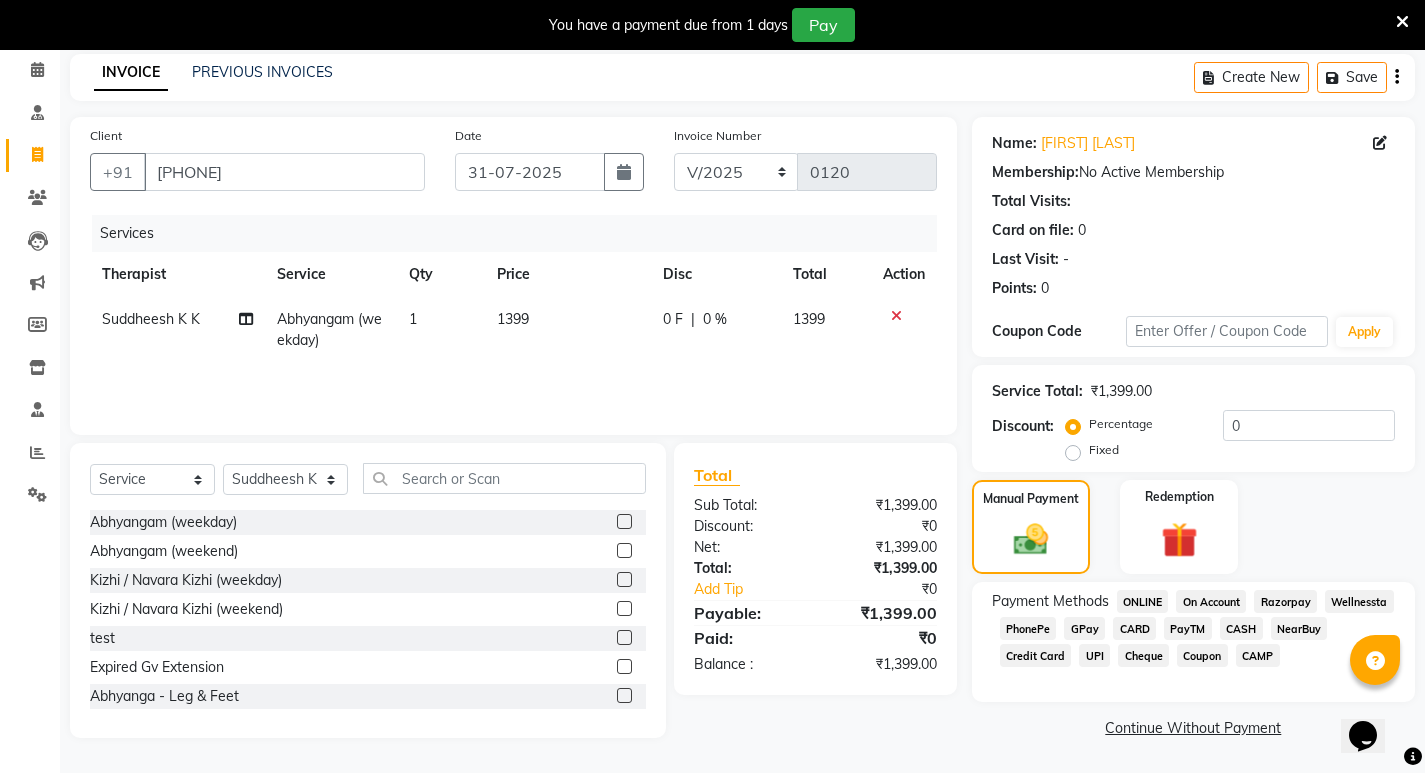 click on "NearBuy" 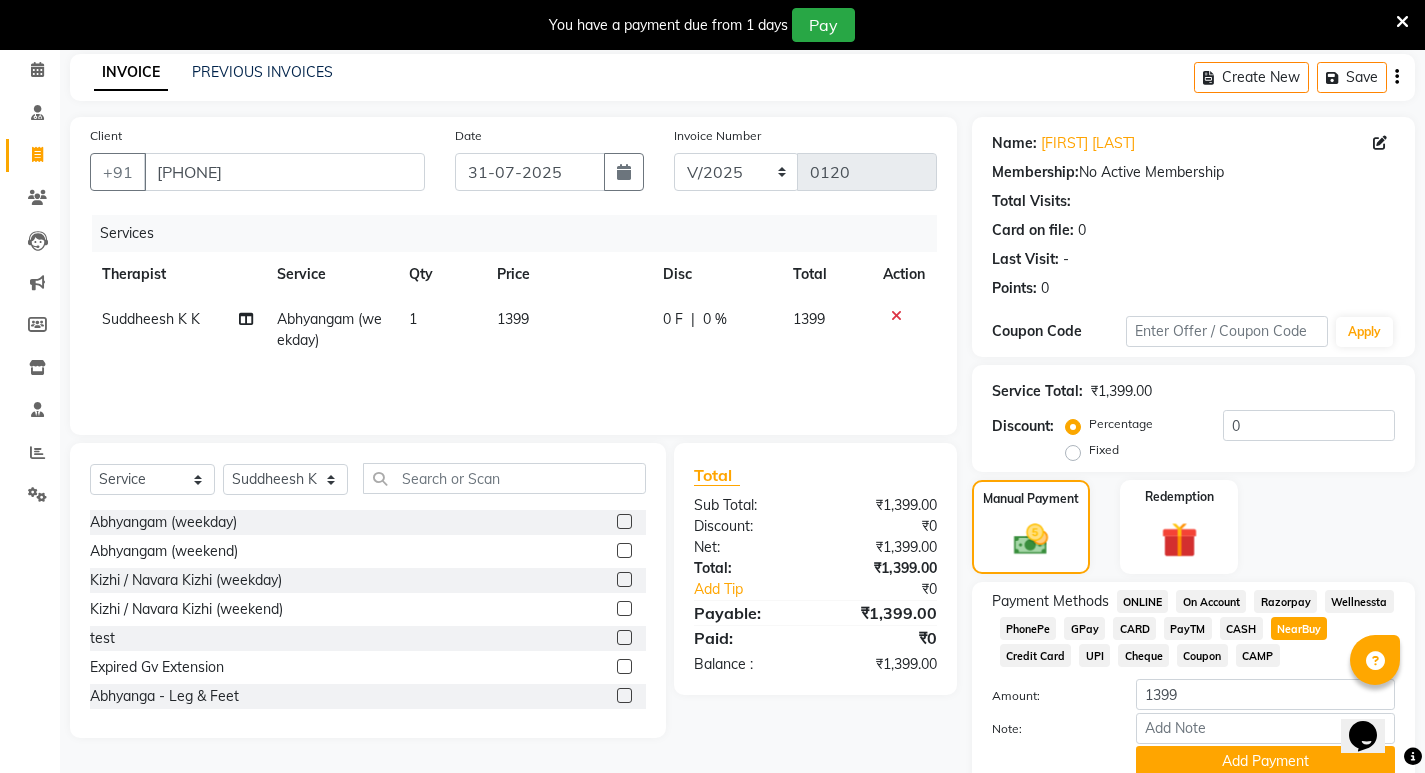 scroll, scrollTop: 166, scrollLeft: 0, axis: vertical 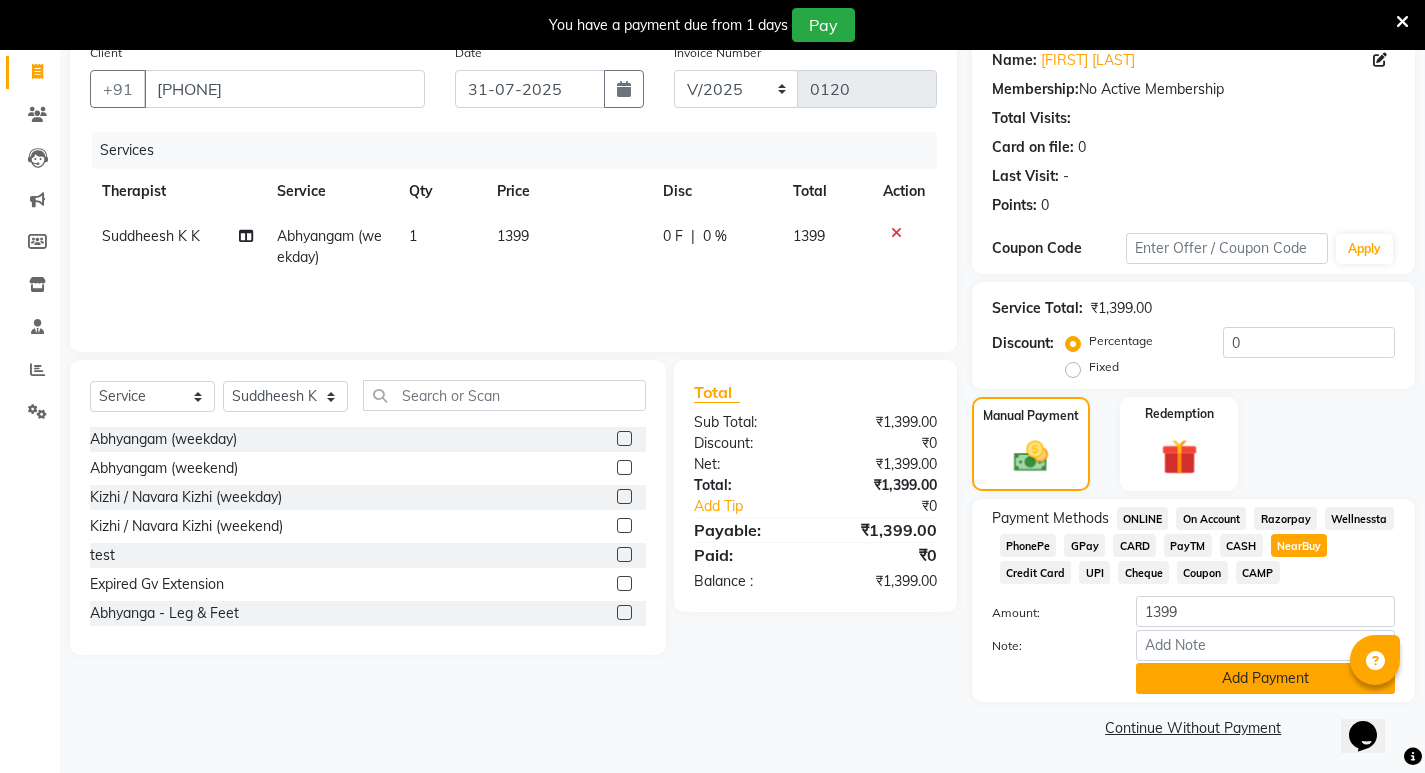click on "Add Payment" 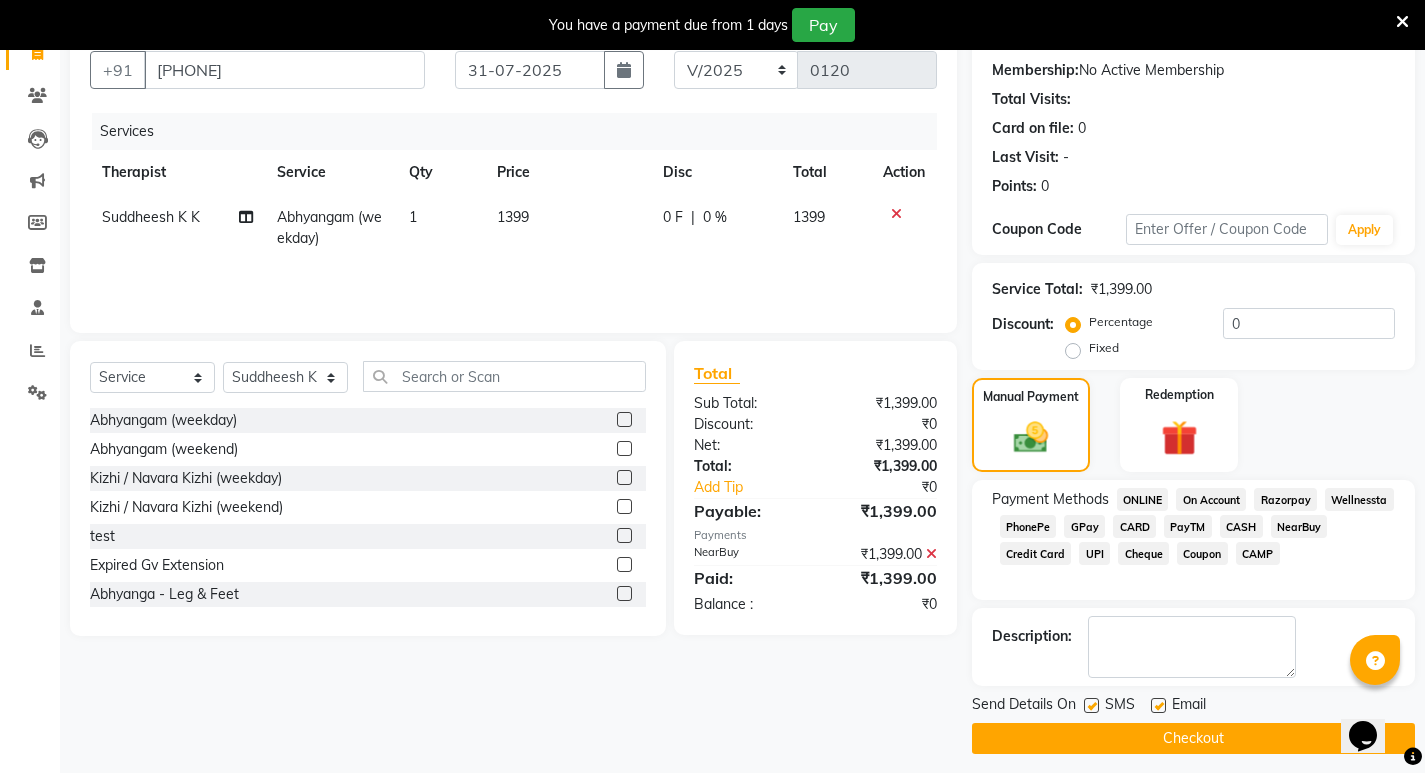 scroll, scrollTop: 196, scrollLeft: 0, axis: vertical 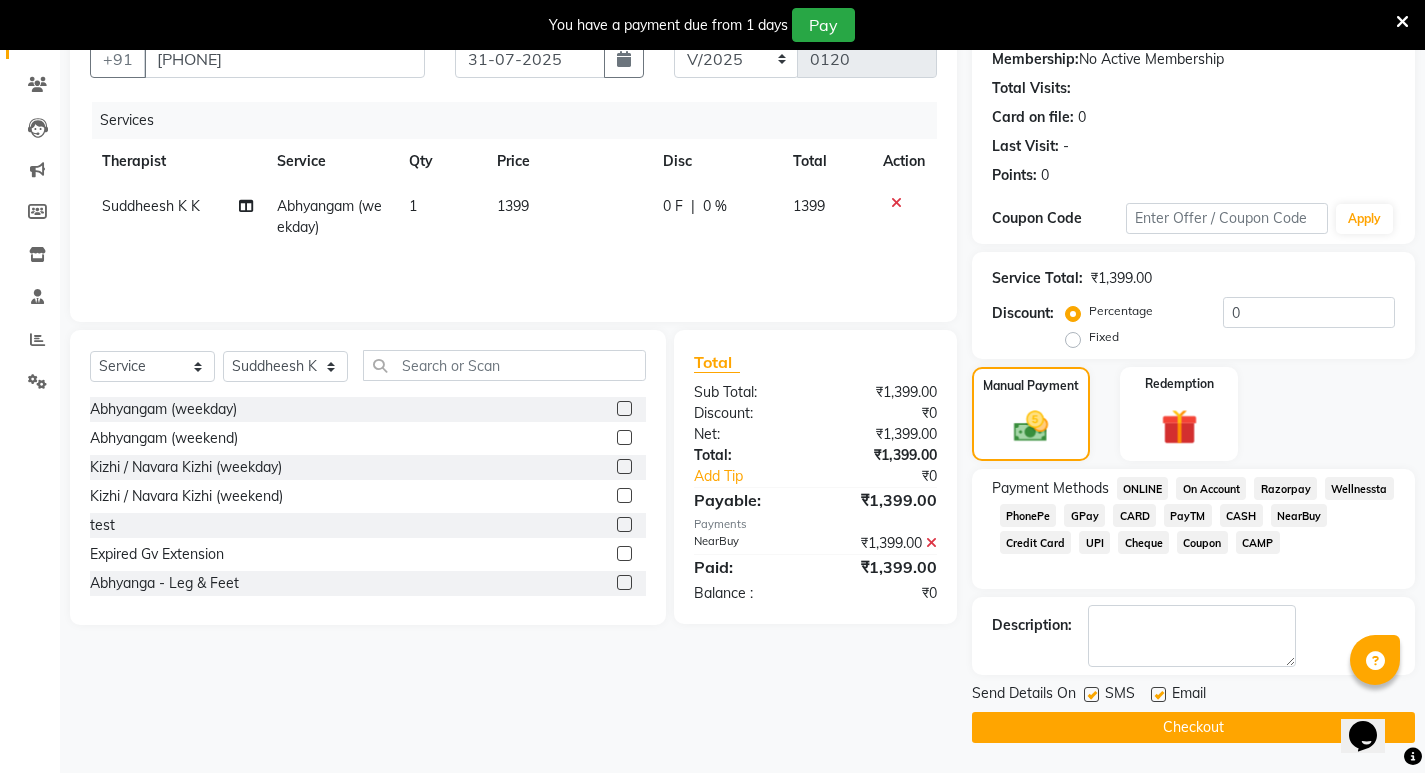 click on "Checkout" 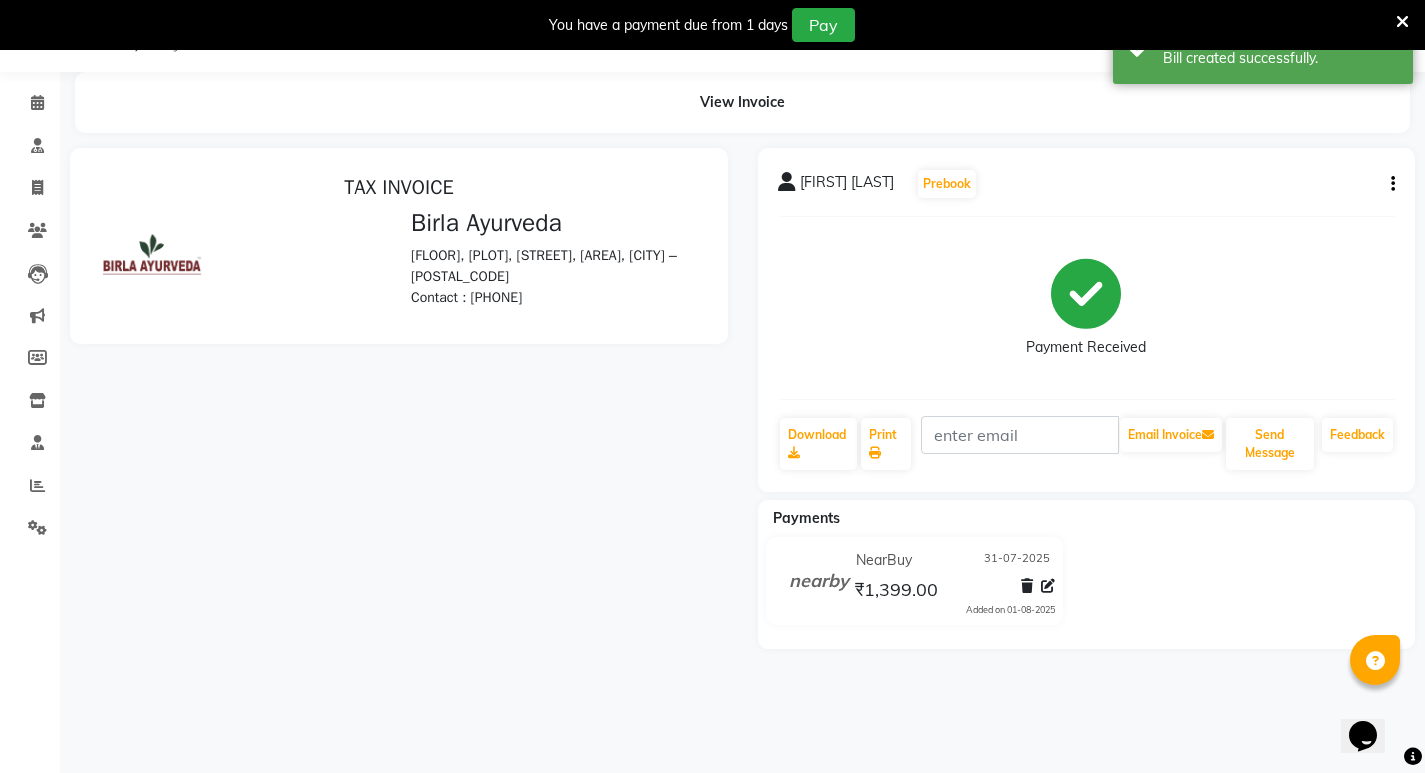 scroll, scrollTop: 0, scrollLeft: 0, axis: both 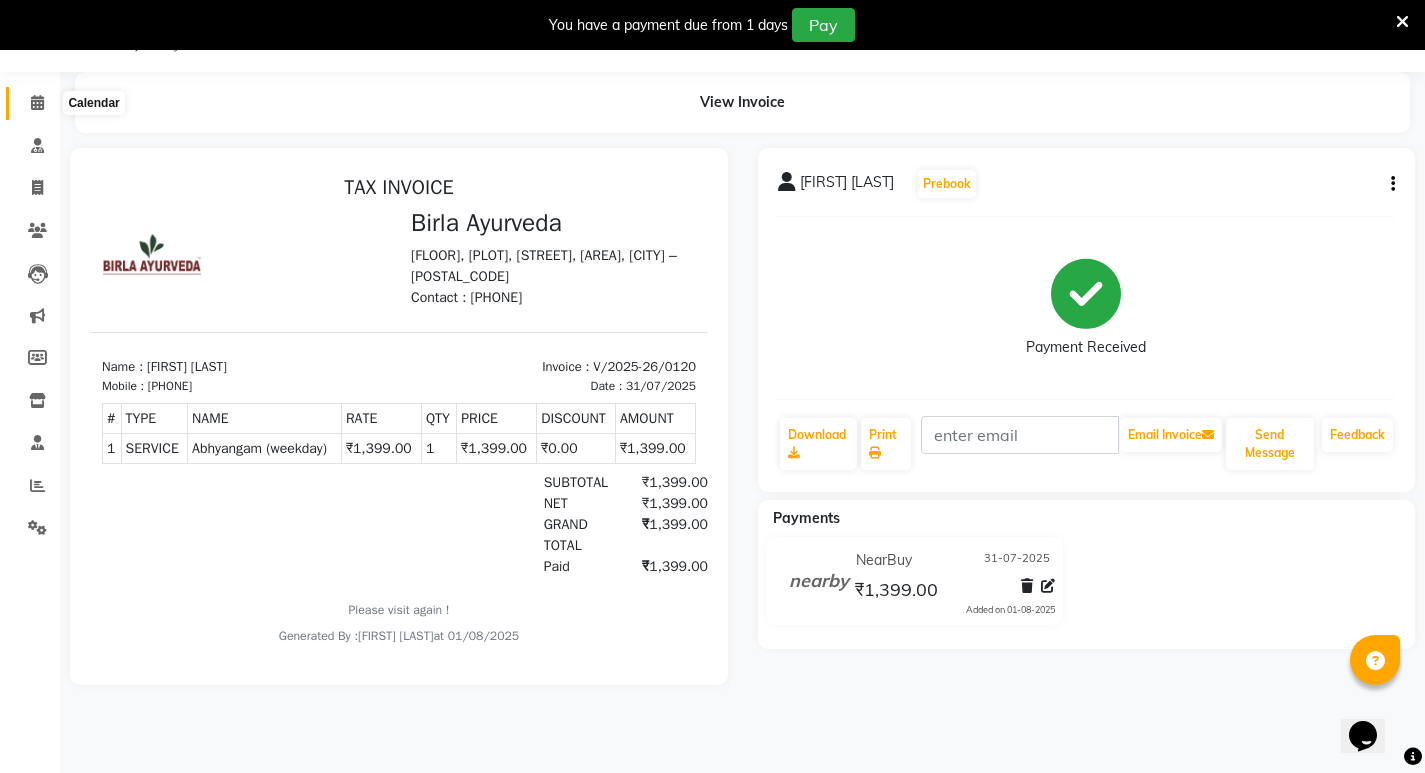 click 